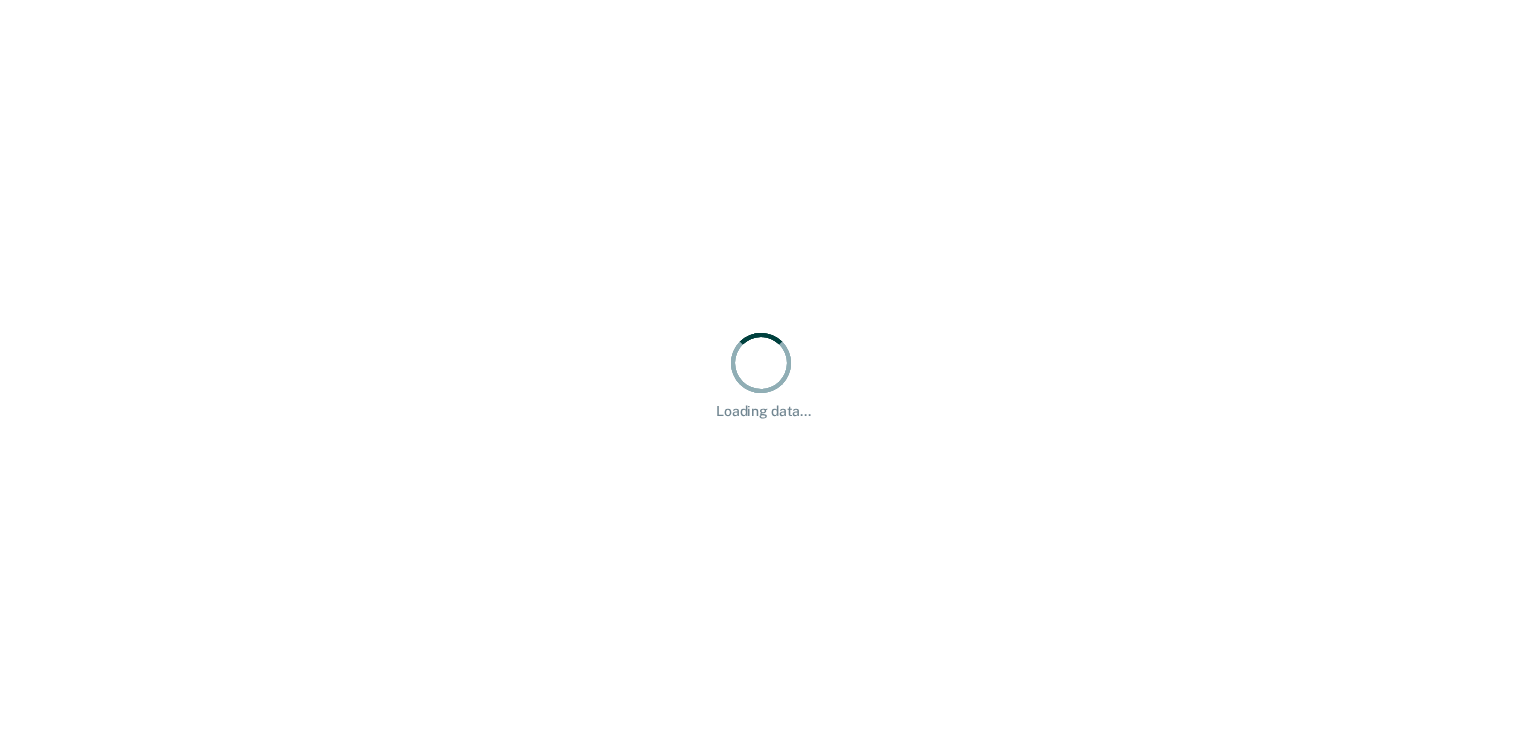 scroll, scrollTop: 0, scrollLeft: 0, axis: both 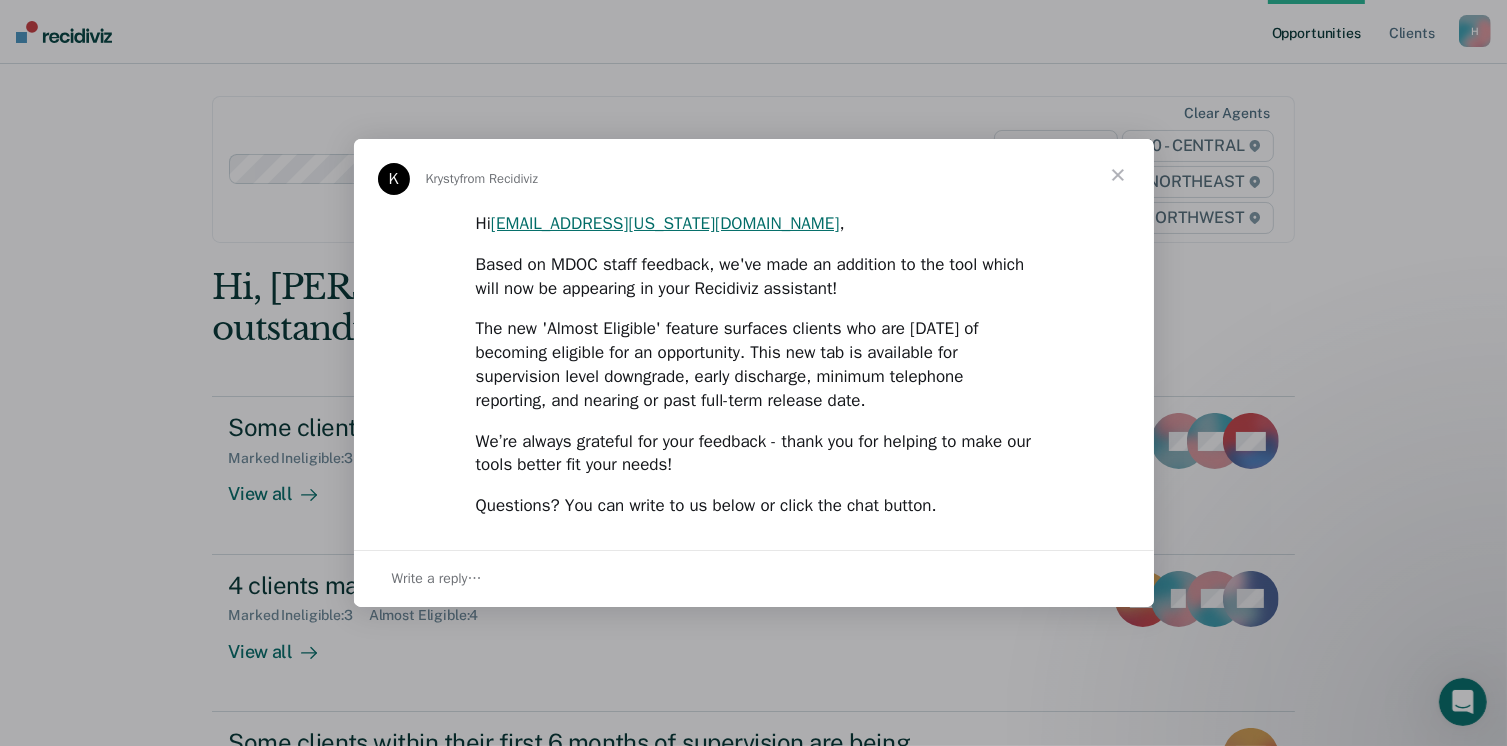 click at bounding box center [1118, 175] 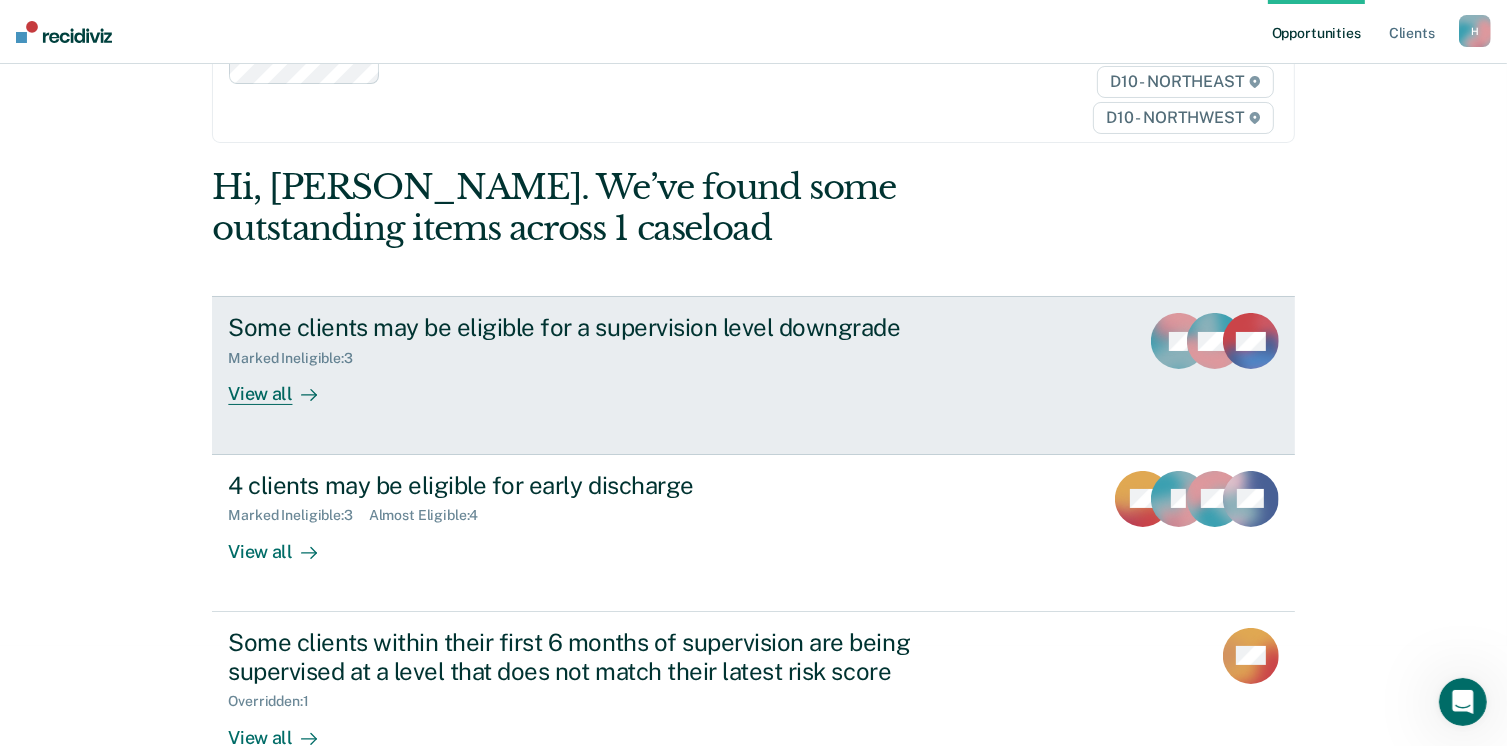 scroll, scrollTop: 150, scrollLeft: 0, axis: vertical 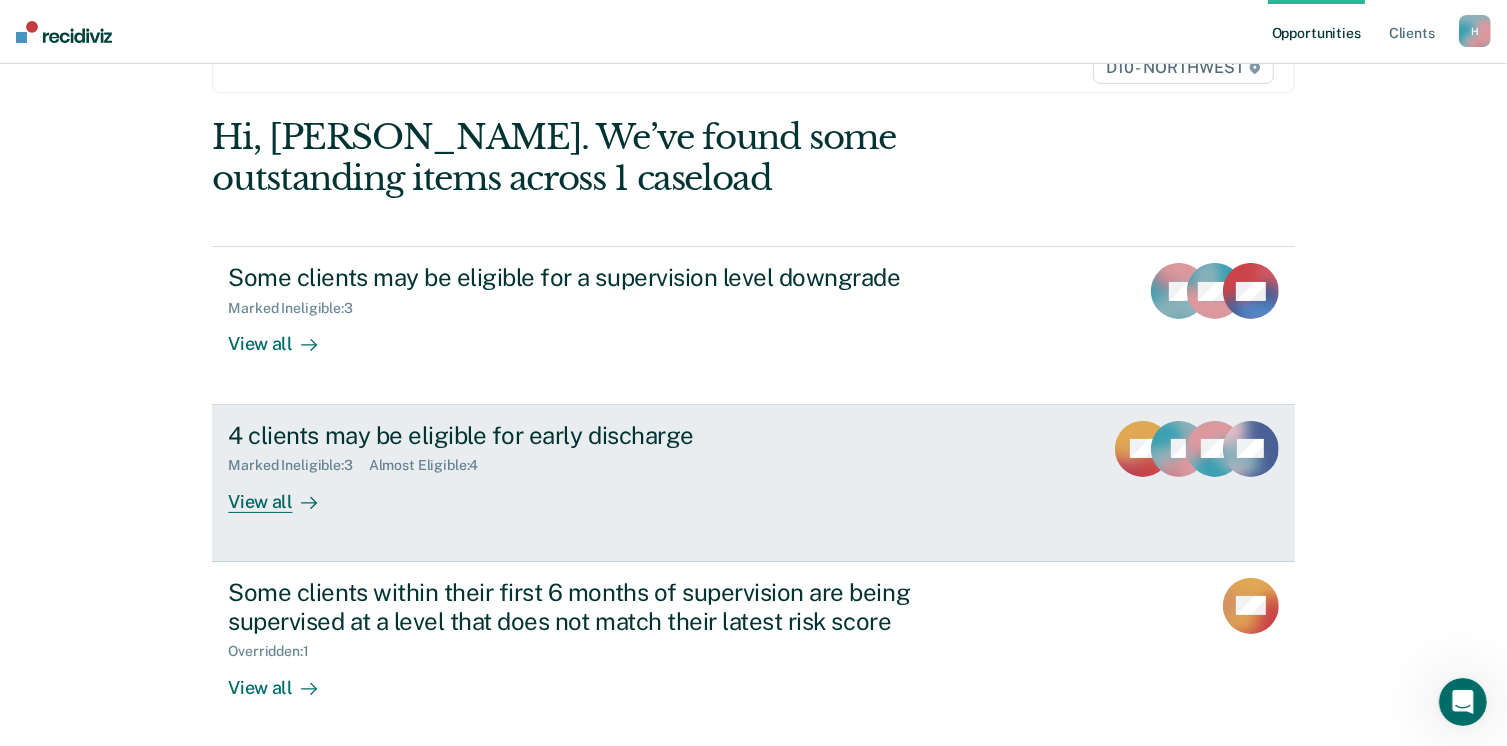 click on "View all" at bounding box center (284, 493) 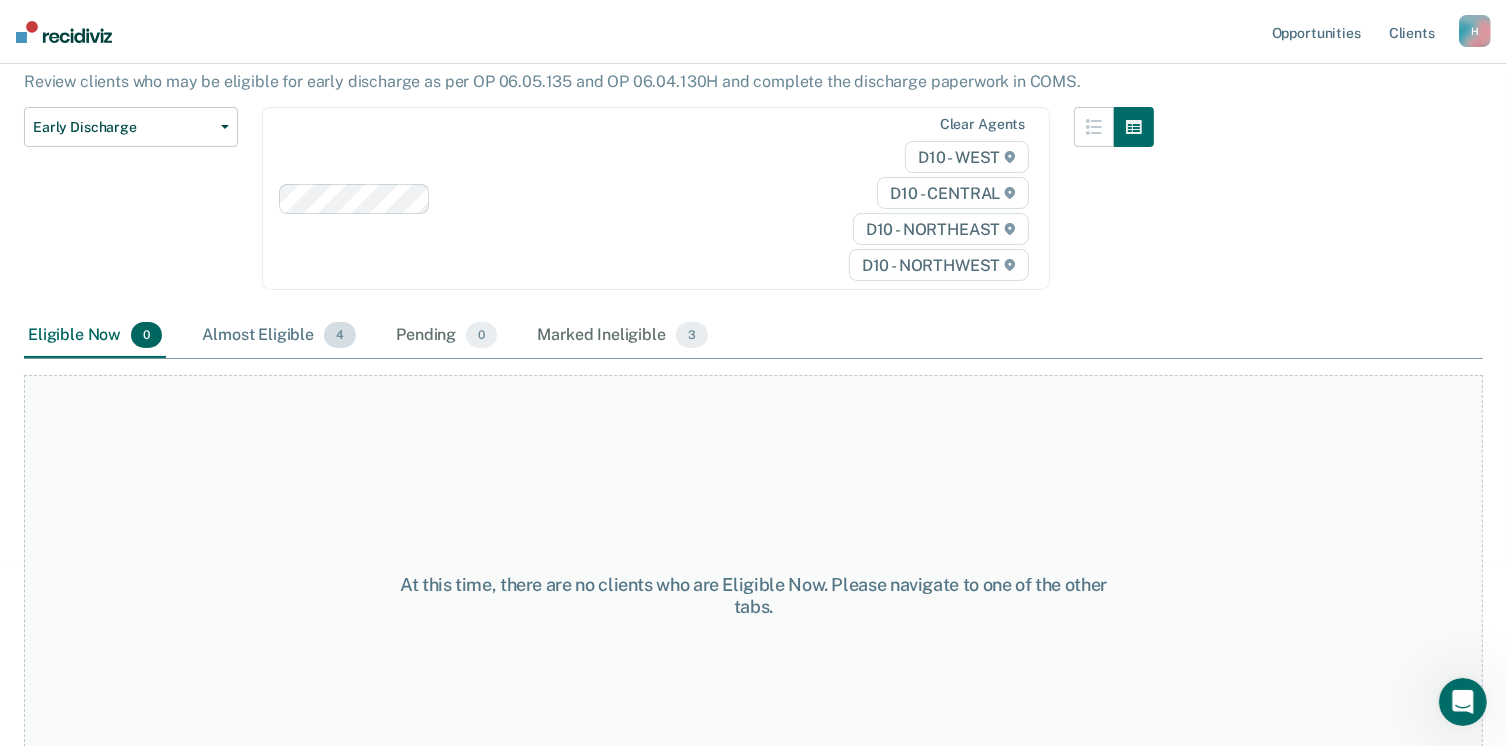 scroll, scrollTop: 200, scrollLeft: 0, axis: vertical 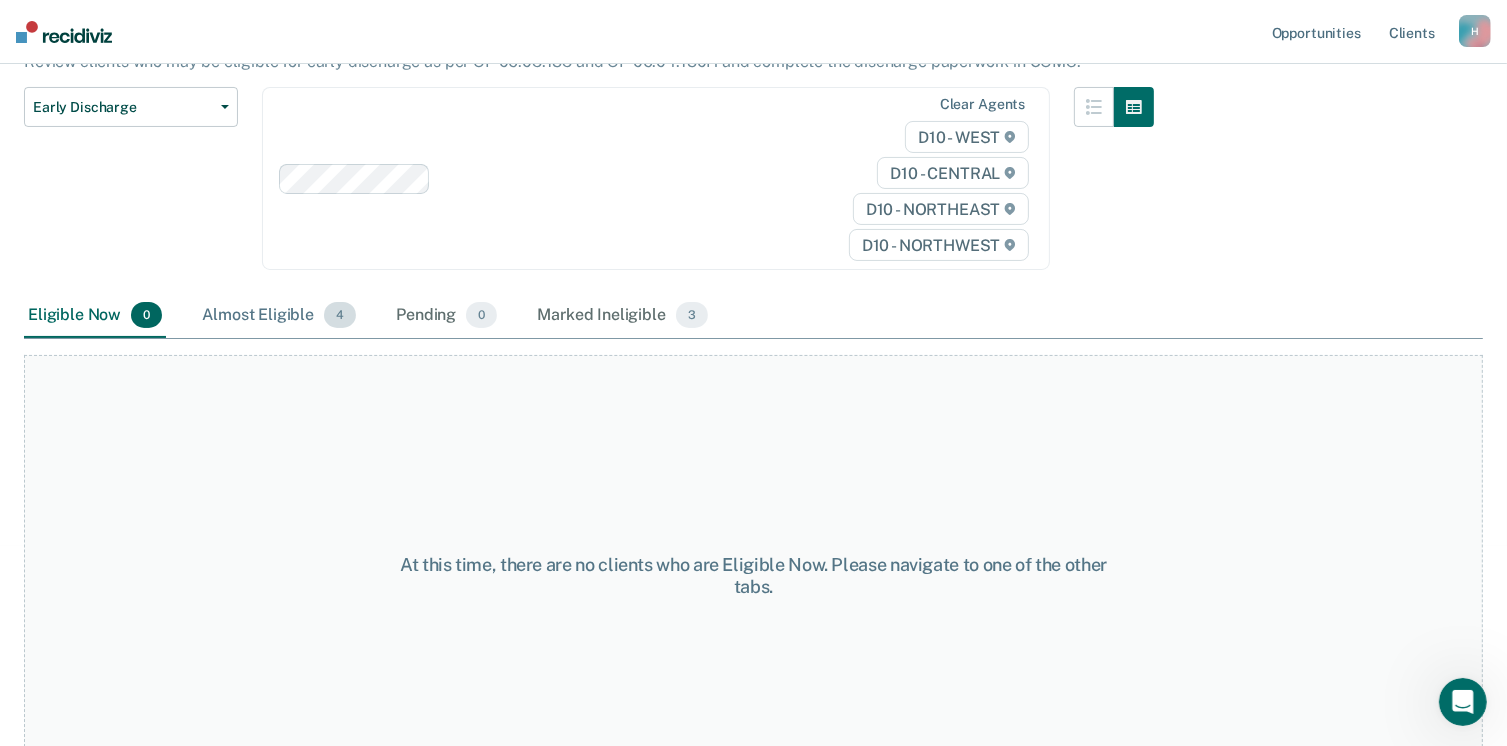 click on "Almost Eligible 4" at bounding box center (279, 316) 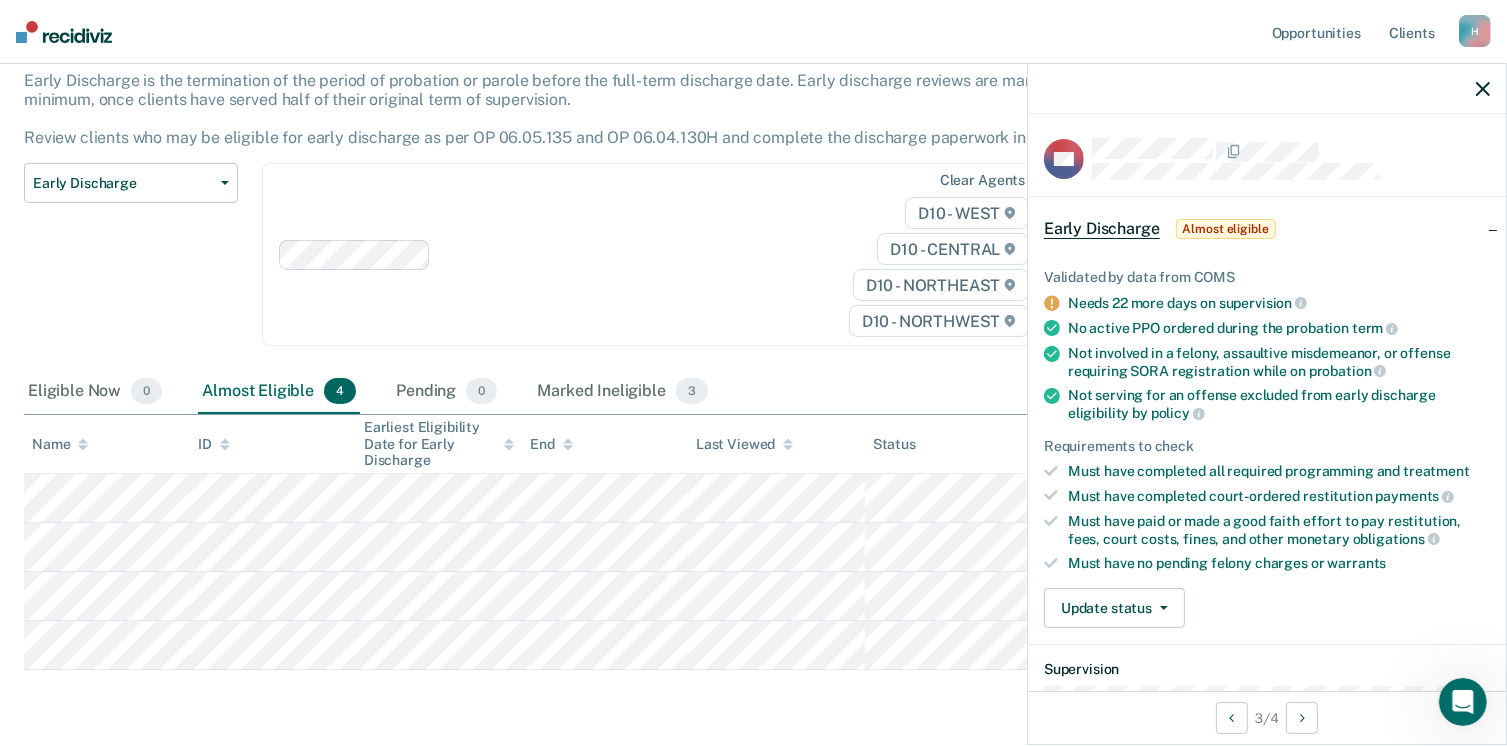 scroll, scrollTop: 89, scrollLeft: 0, axis: vertical 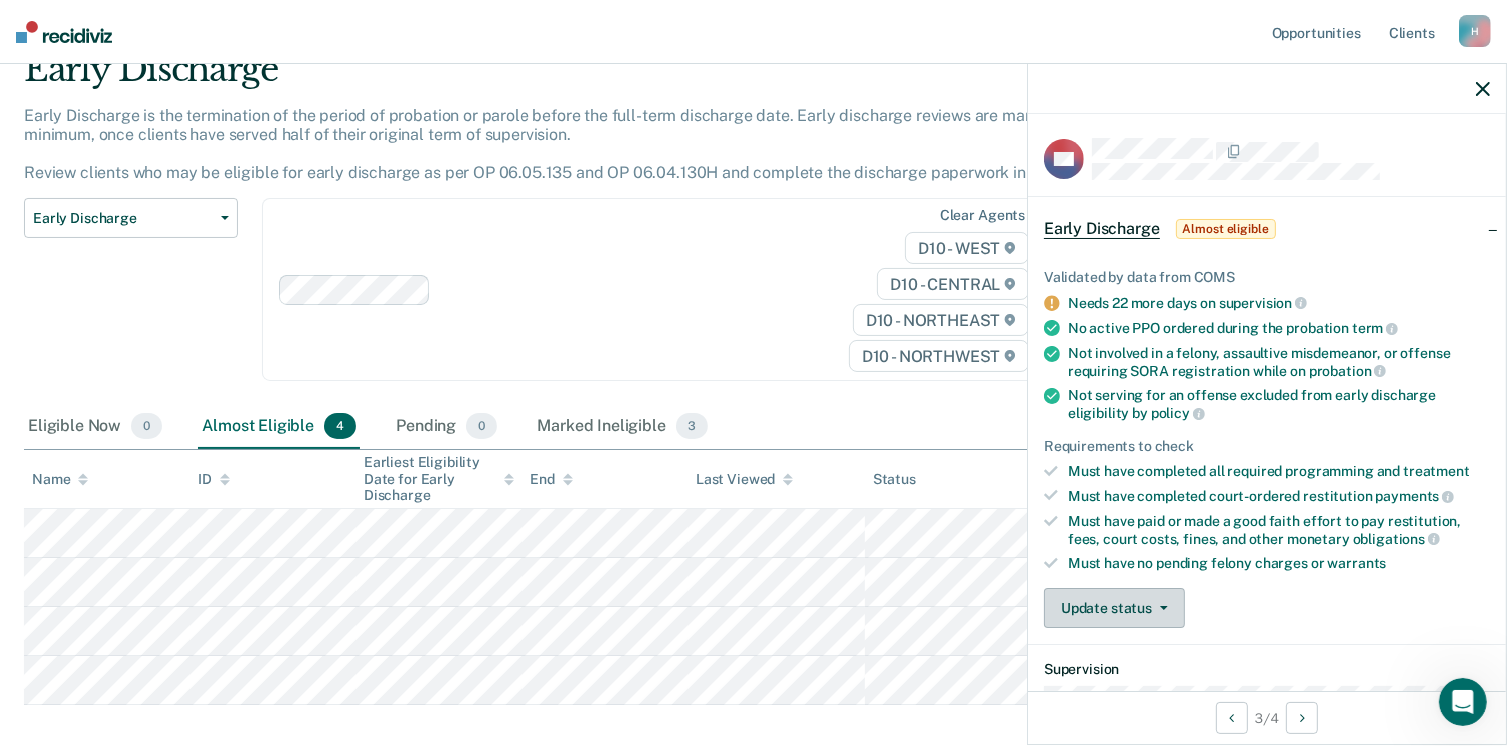 click on "Update status" at bounding box center (1114, 608) 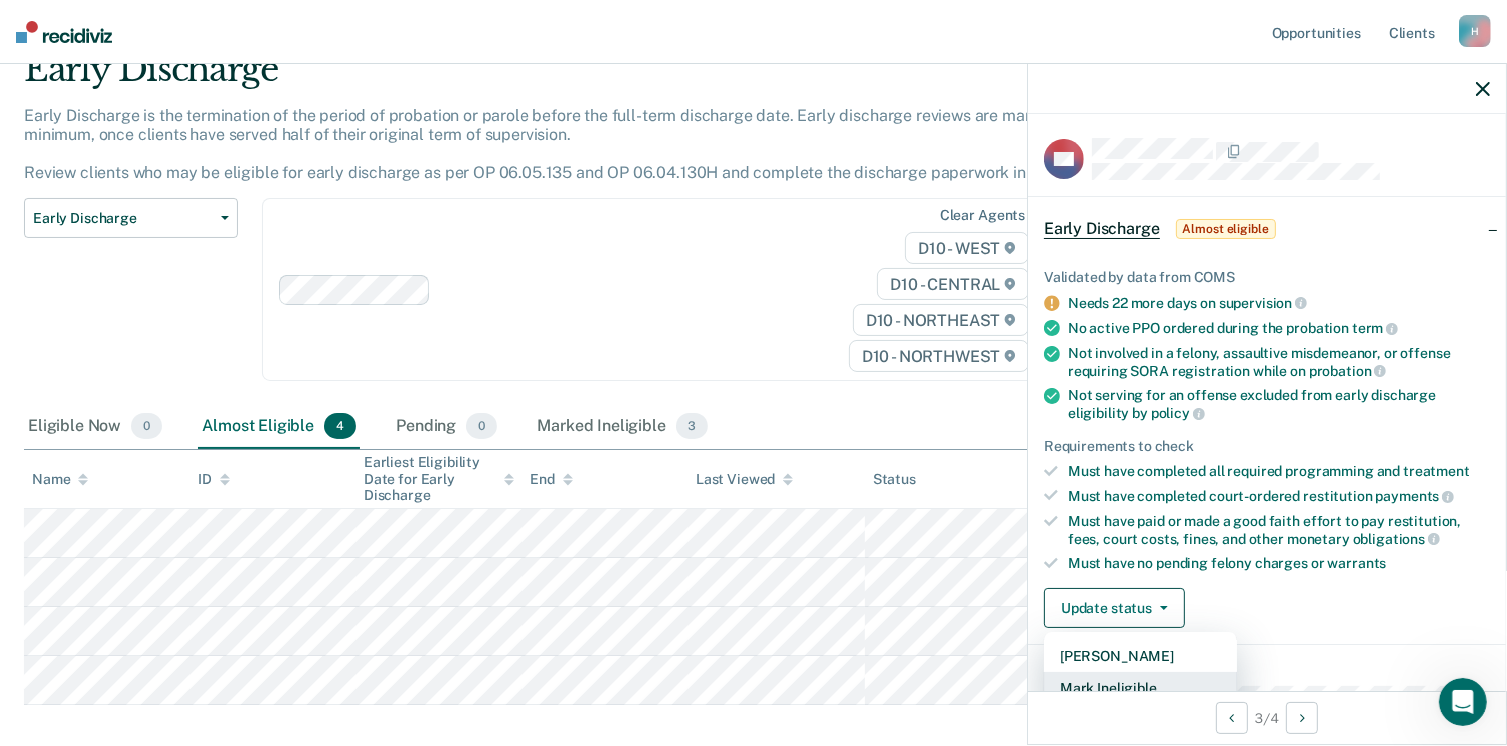 scroll, scrollTop: 5, scrollLeft: 0, axis: vertical 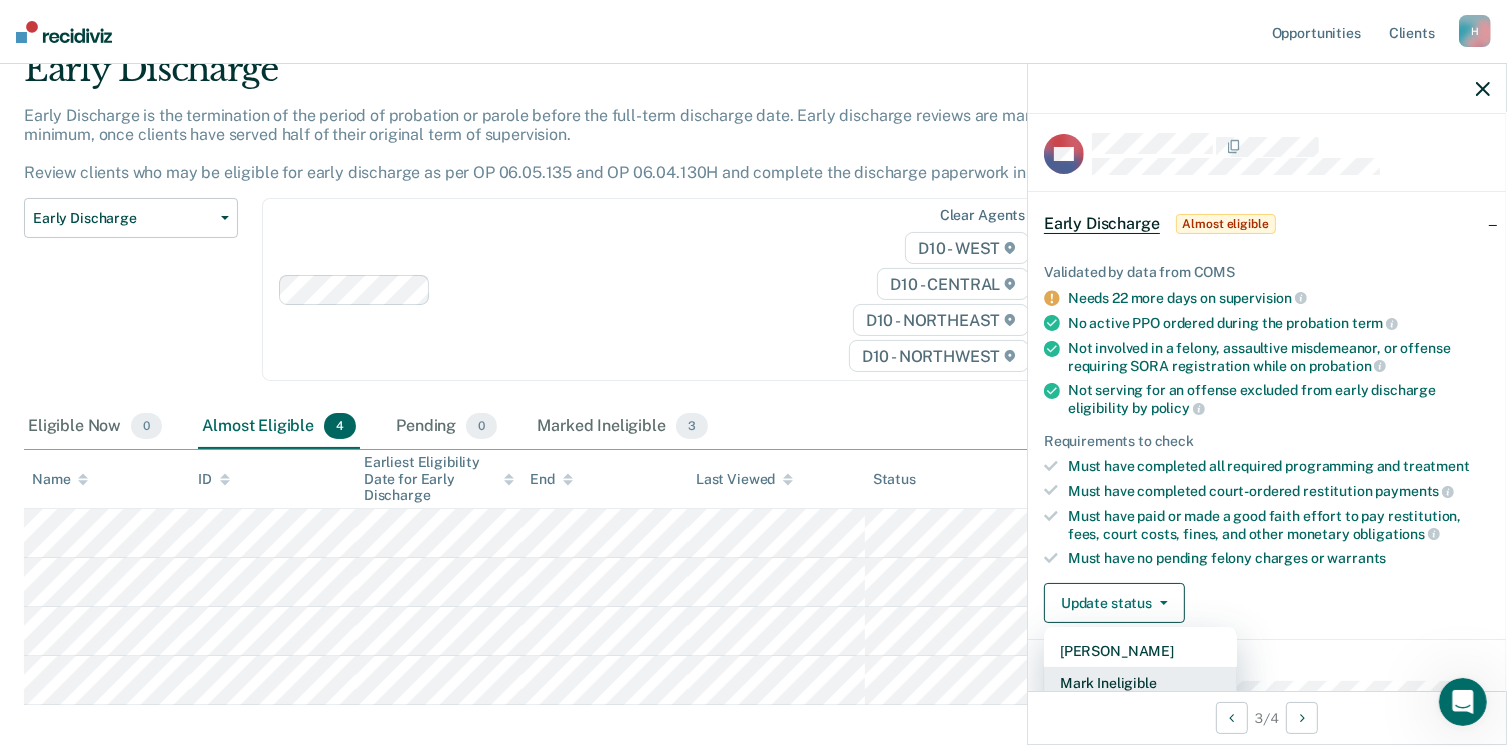 click on "Mark Ineligible" at bounding box center (1140, 683) 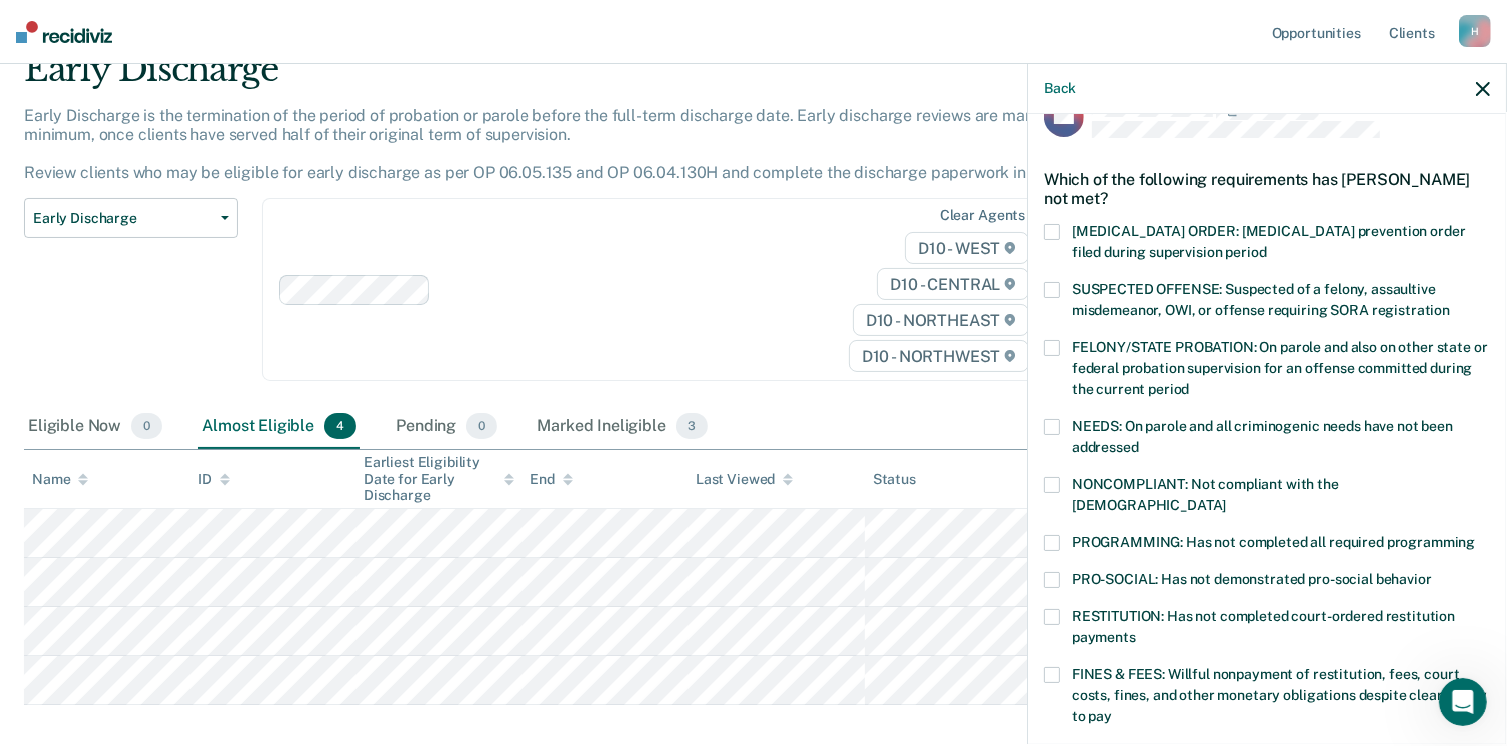 scroll, scrollTop: 105, scrollLeft: 0, axis: vertical 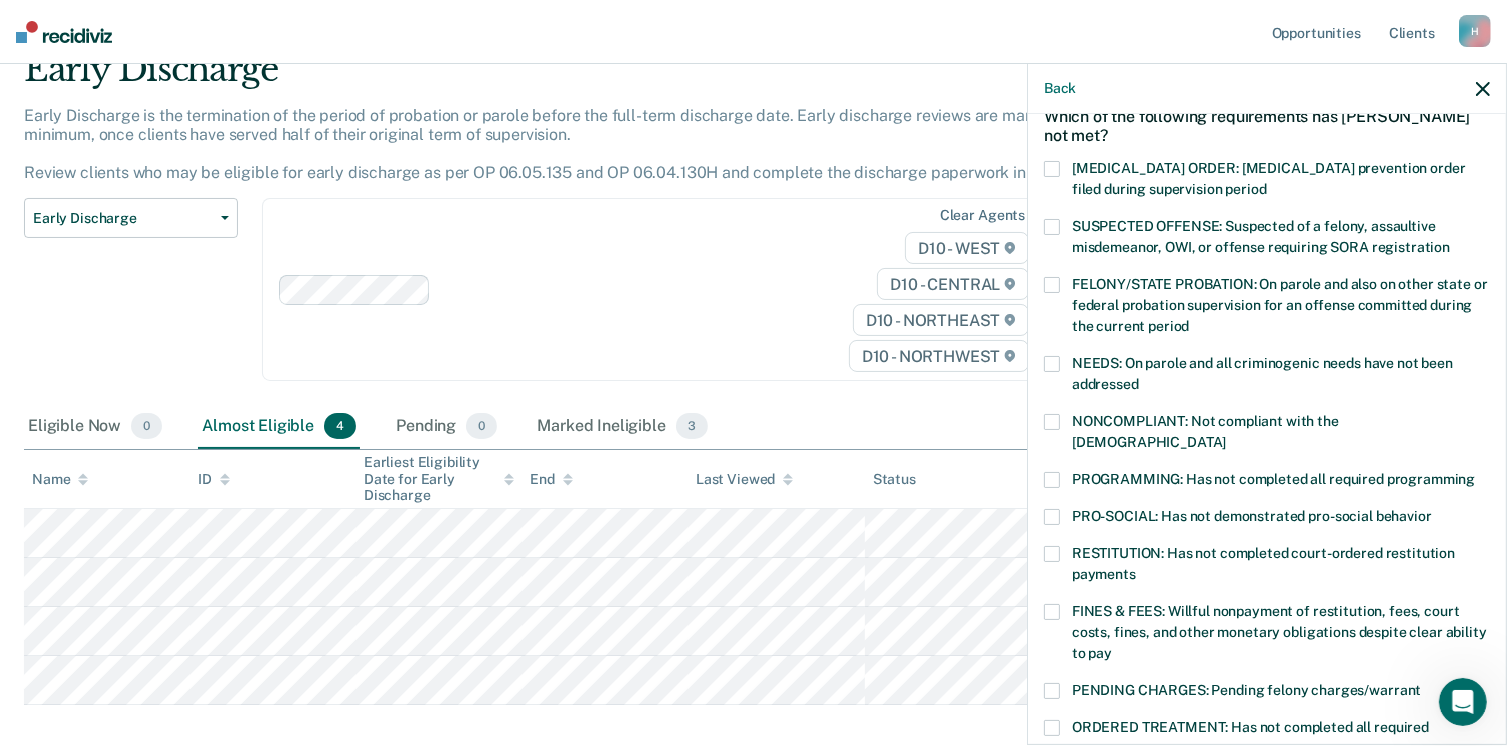 click at bounding box center [1052, 422] 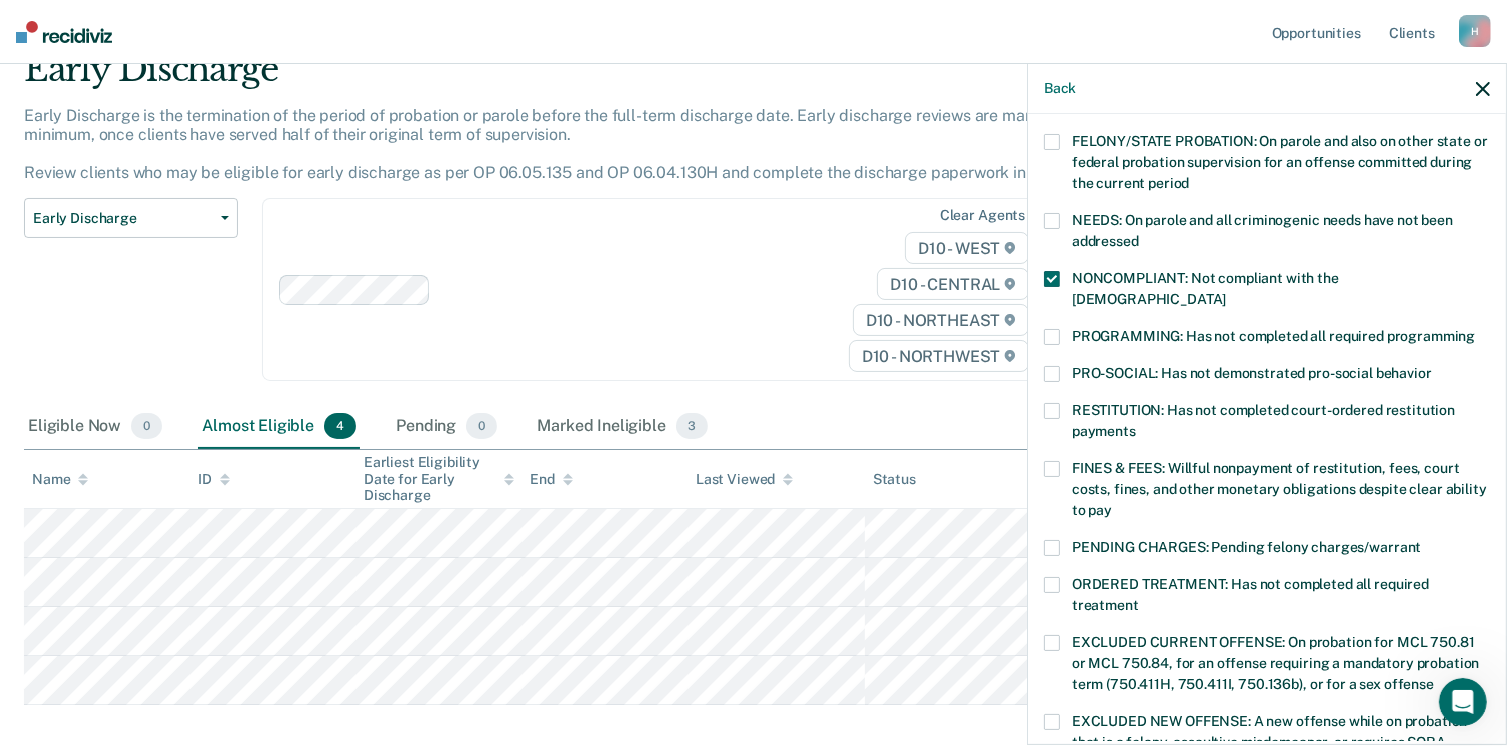 scroll, scrollTop: 630, scrollLeft: 0, axis: vertical 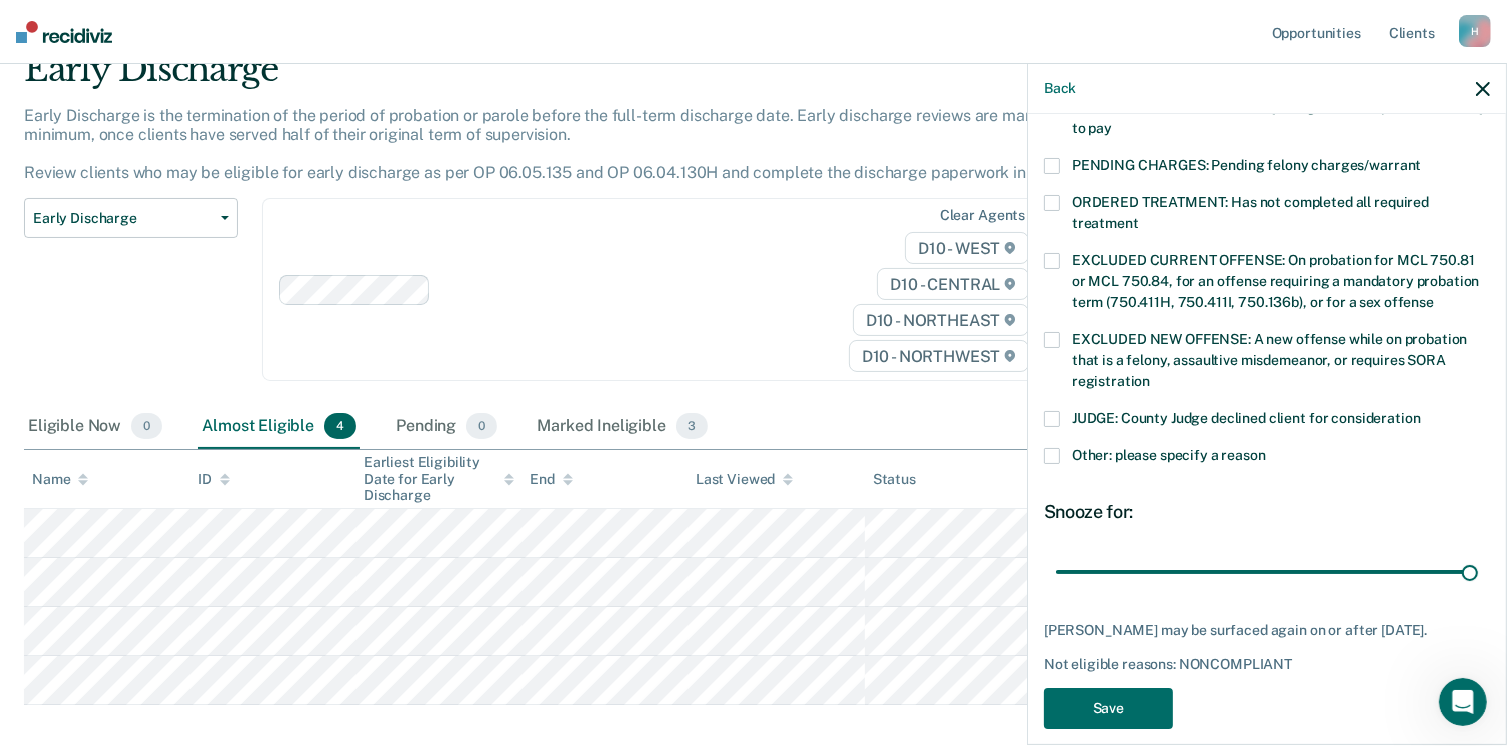 drag, startPoint x: 1191, startPoint y: 545, endPoint x: 1490, endPoint y: 559, distance: 299.32758 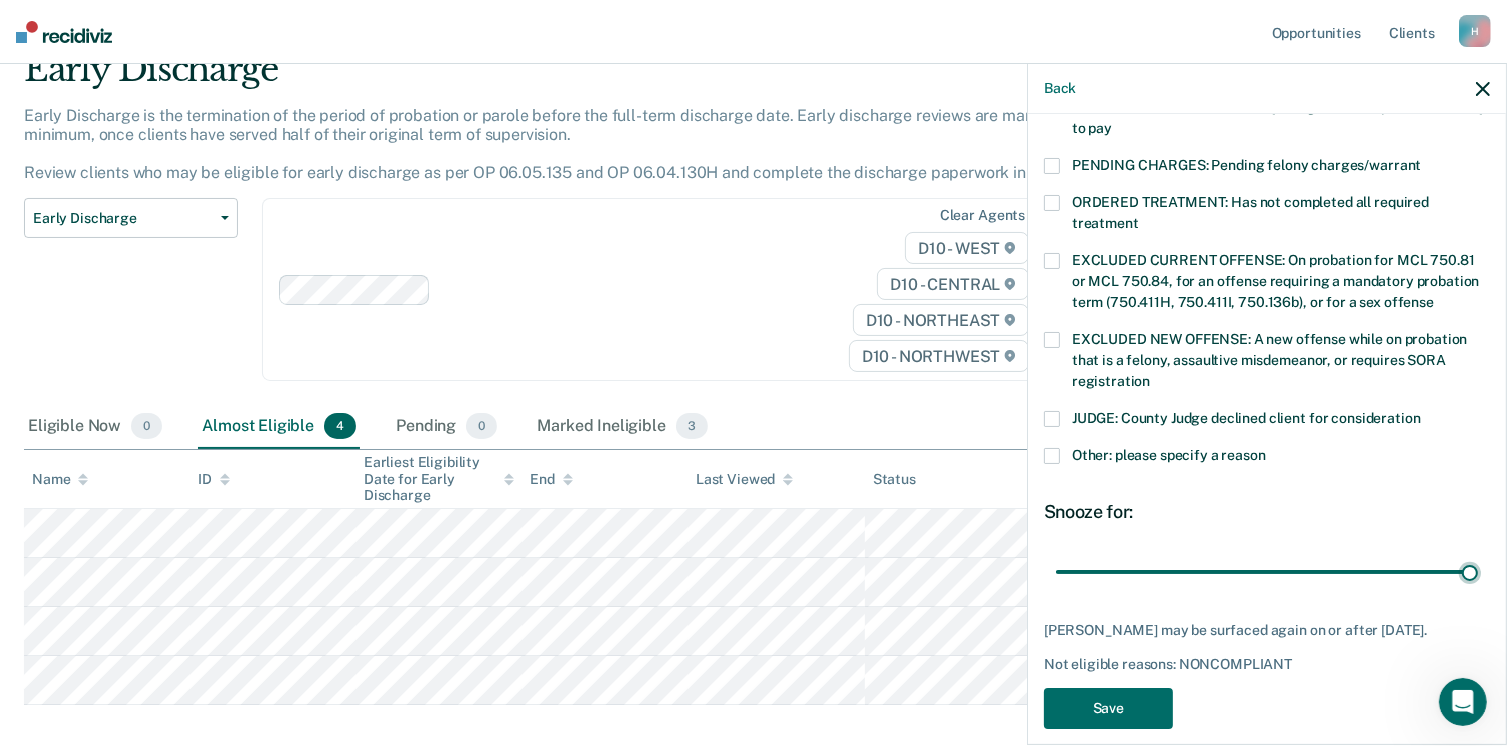 type on "90" 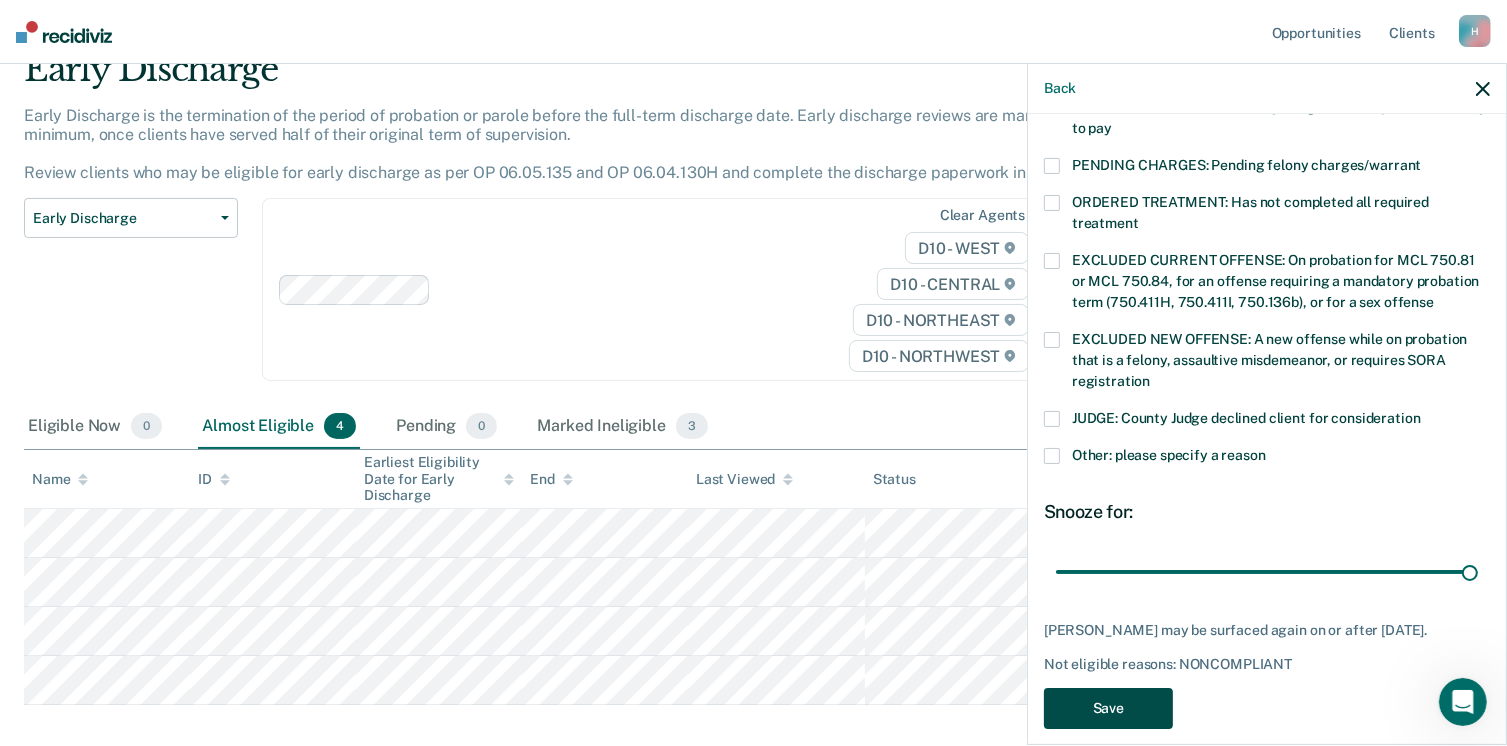 click on "Save" at bounding box center (1108, 708) 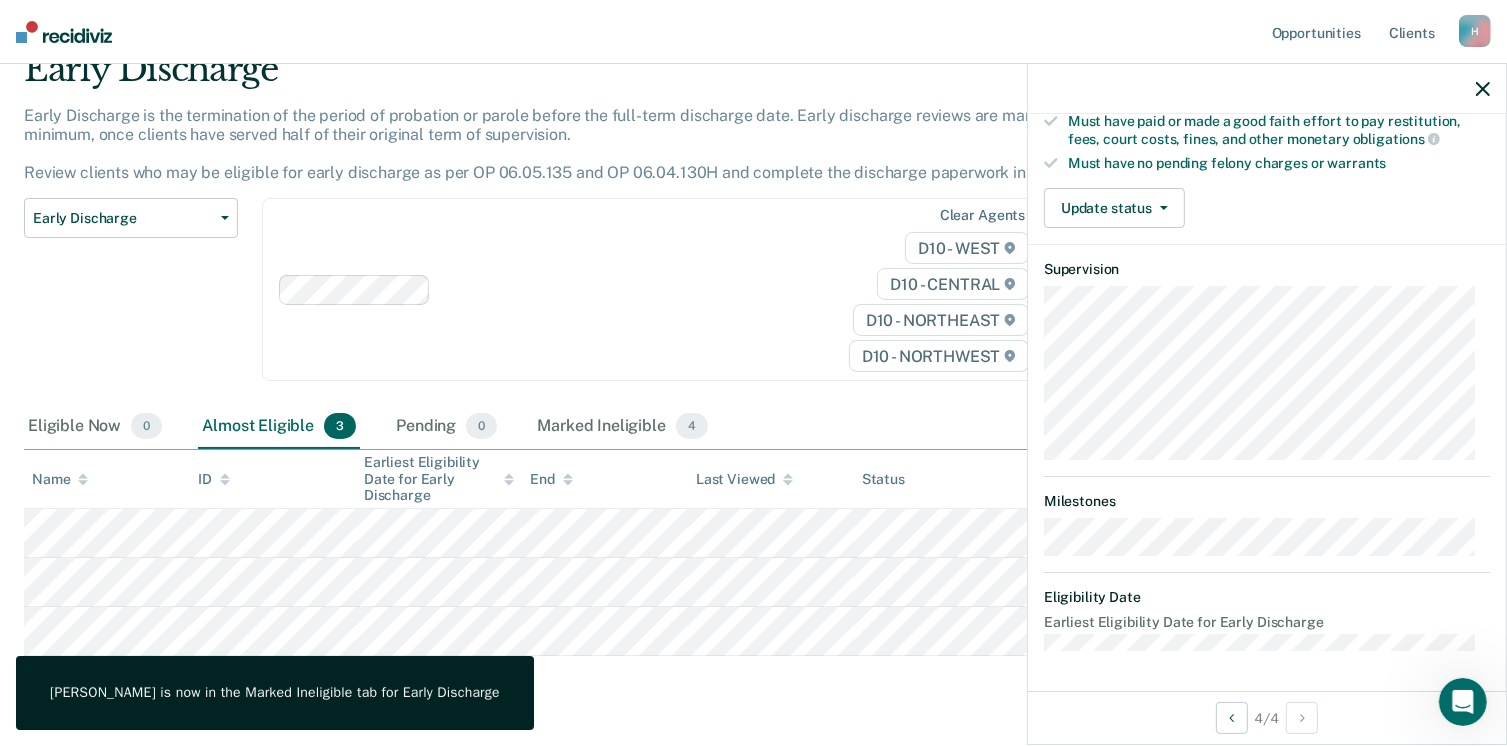 scroll, scrollTop: 371, scrollLeft: 0, axis: vertical 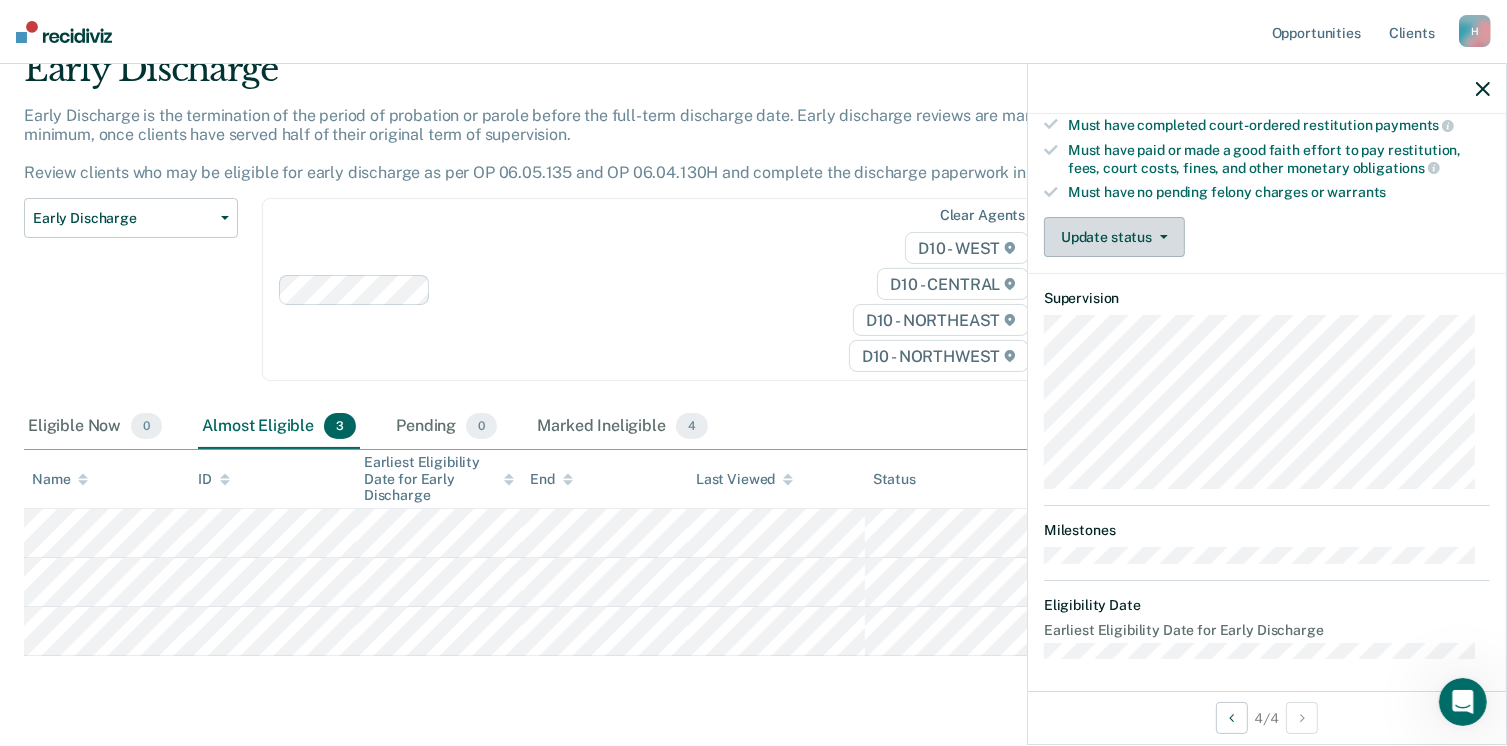 click on "Update status" at bounding box center [1114, 237] 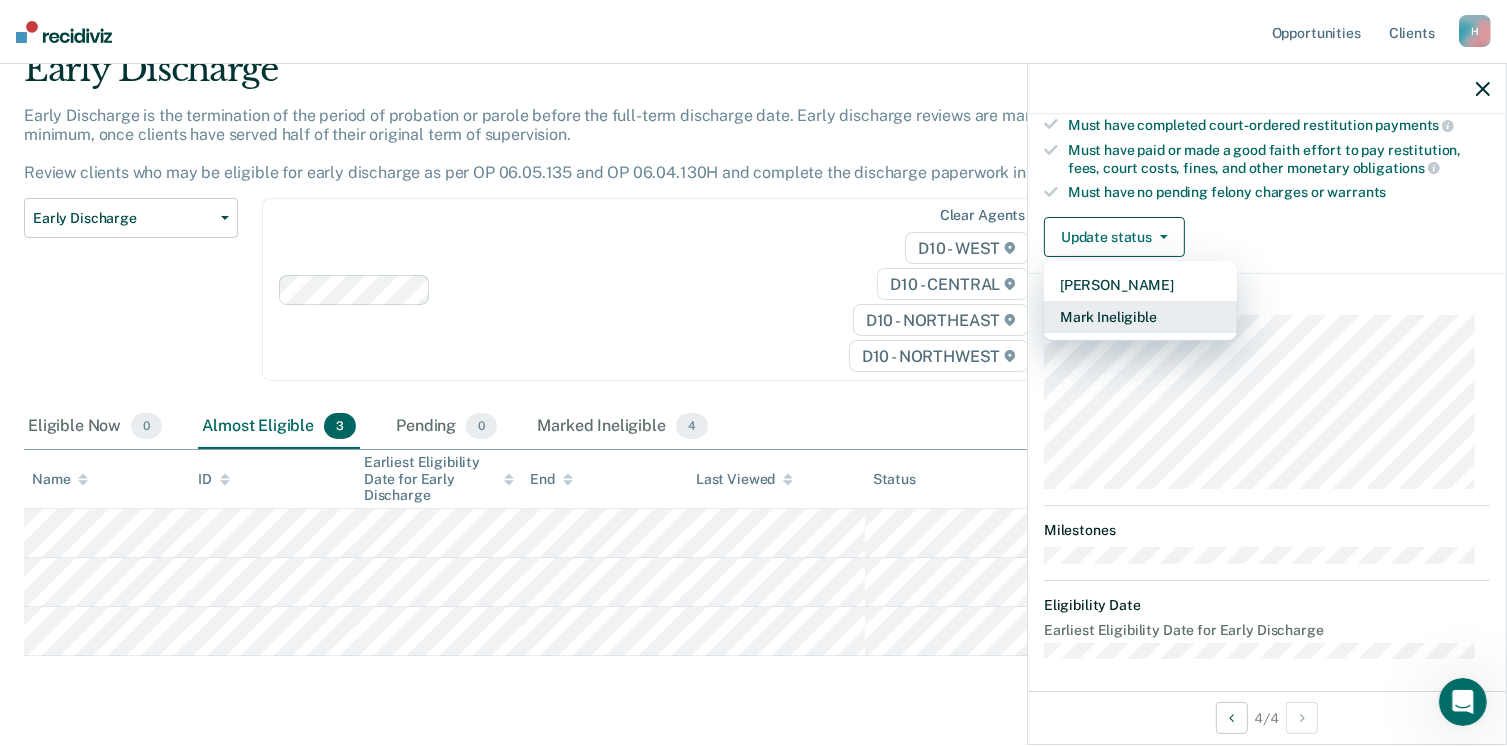click on "Mark Ineligible" at bounding box center (1140, 317) 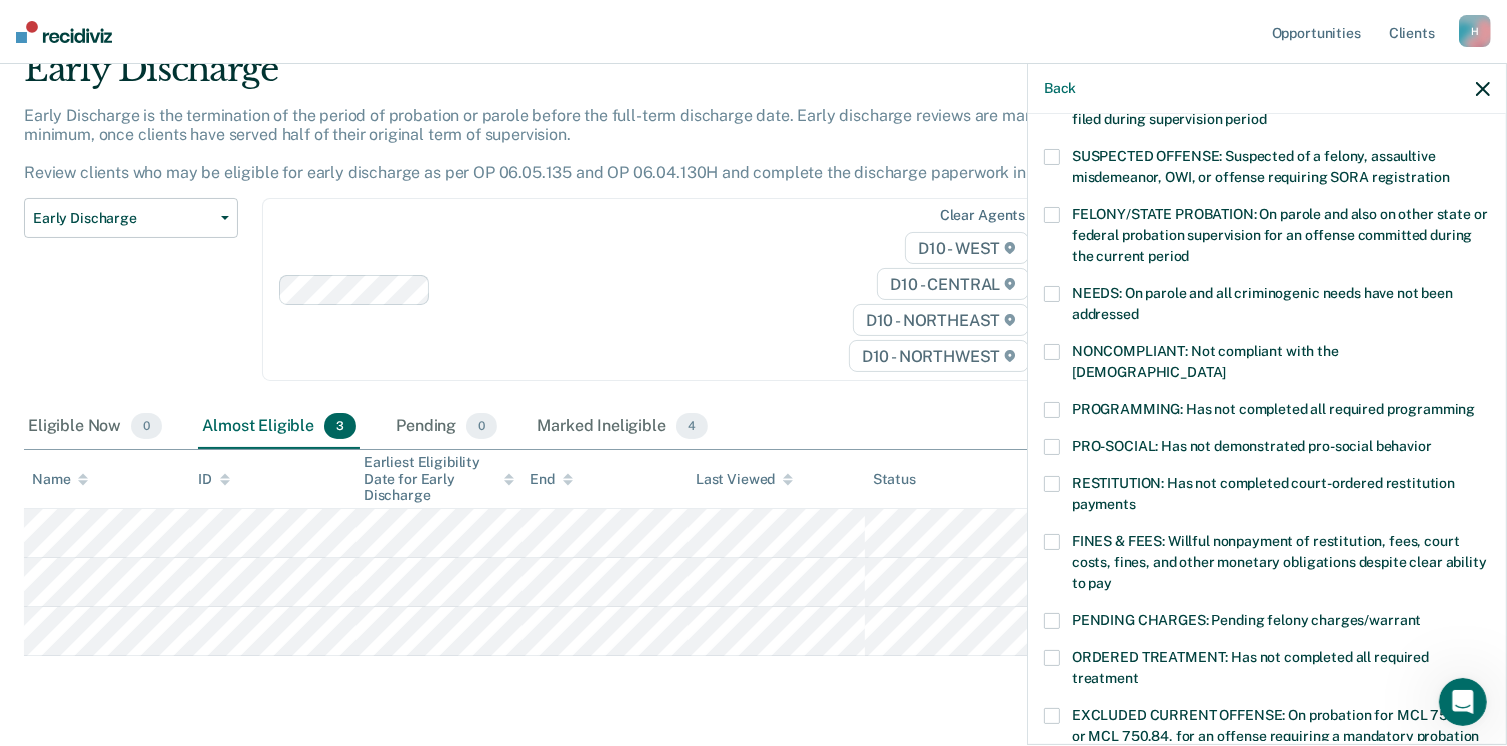 scroll, scrollTop: 171, scrollLeft: 0, axis: vertical 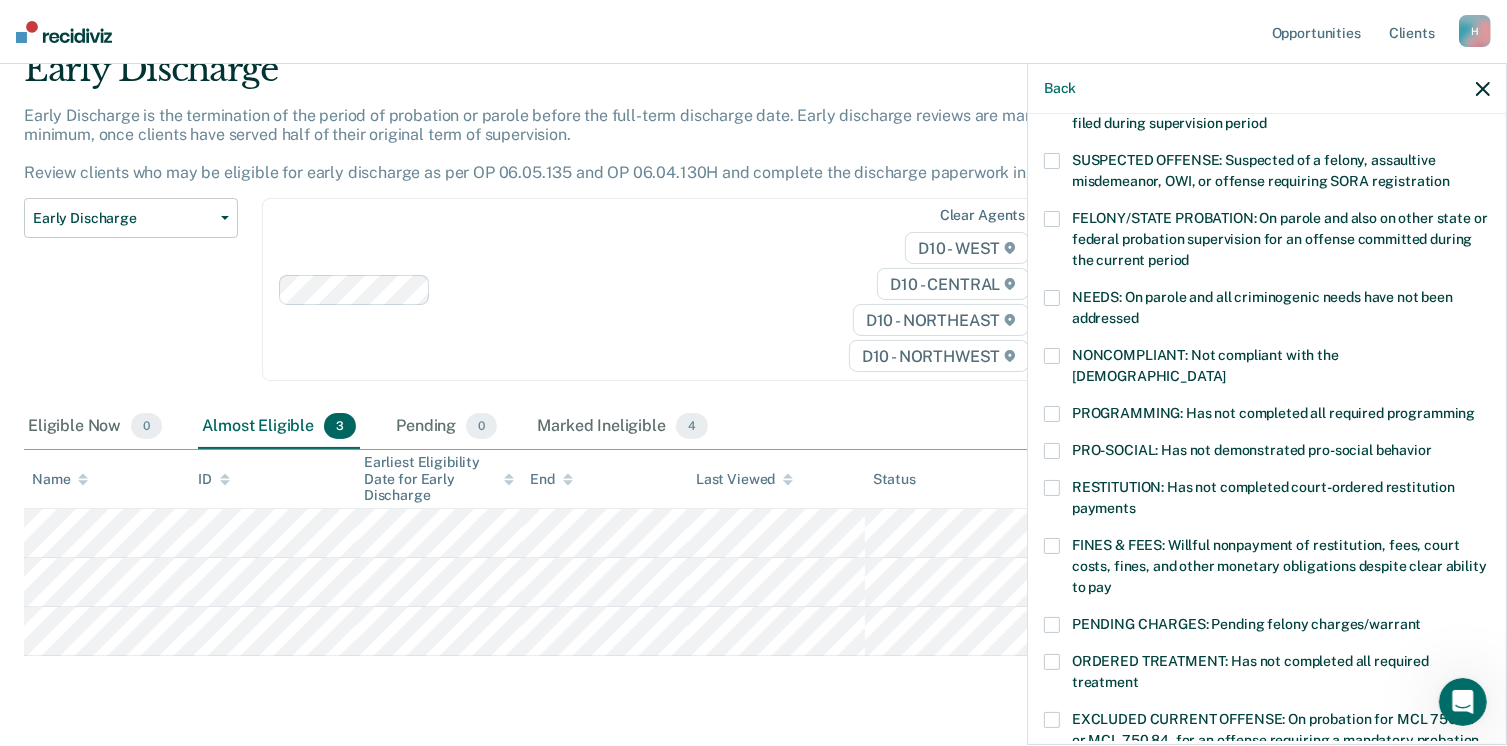 click at bounding box center (1052, 356) 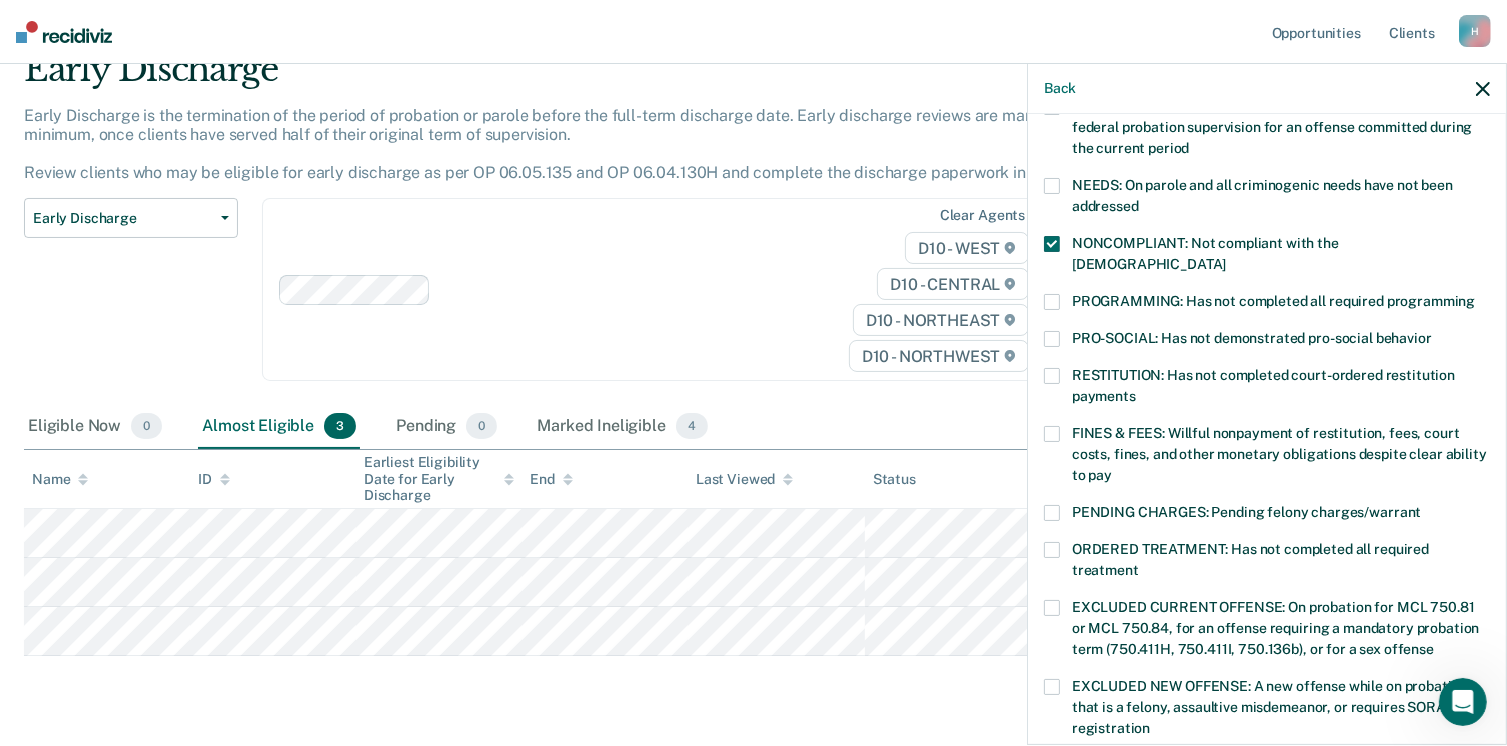 scroll, scrollTop: 630, scrollLeft: 0, axis: vertical 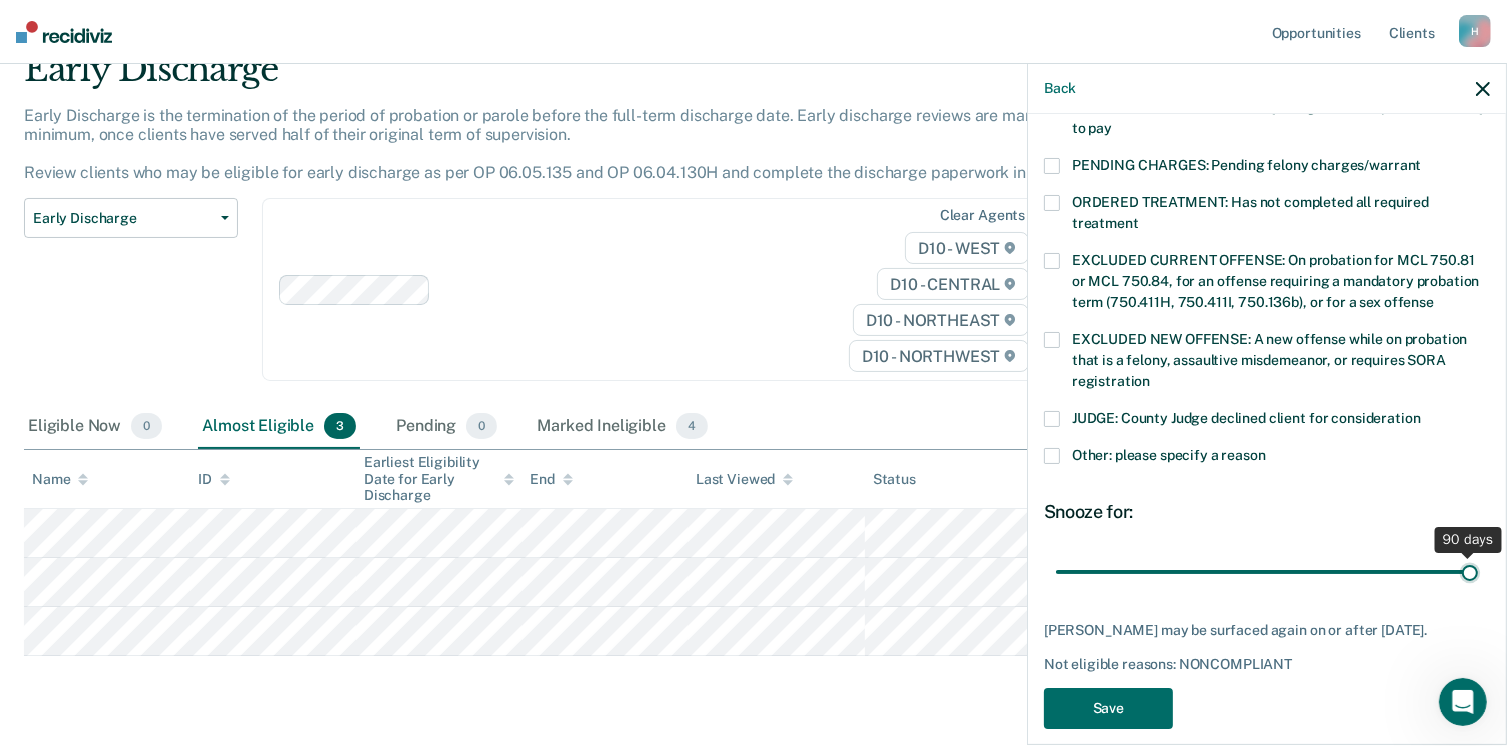 drag, startPoint x: 1190, startPoint y: 552, endPoint x: 1492, endPoint y: 582, distance: 303.48642 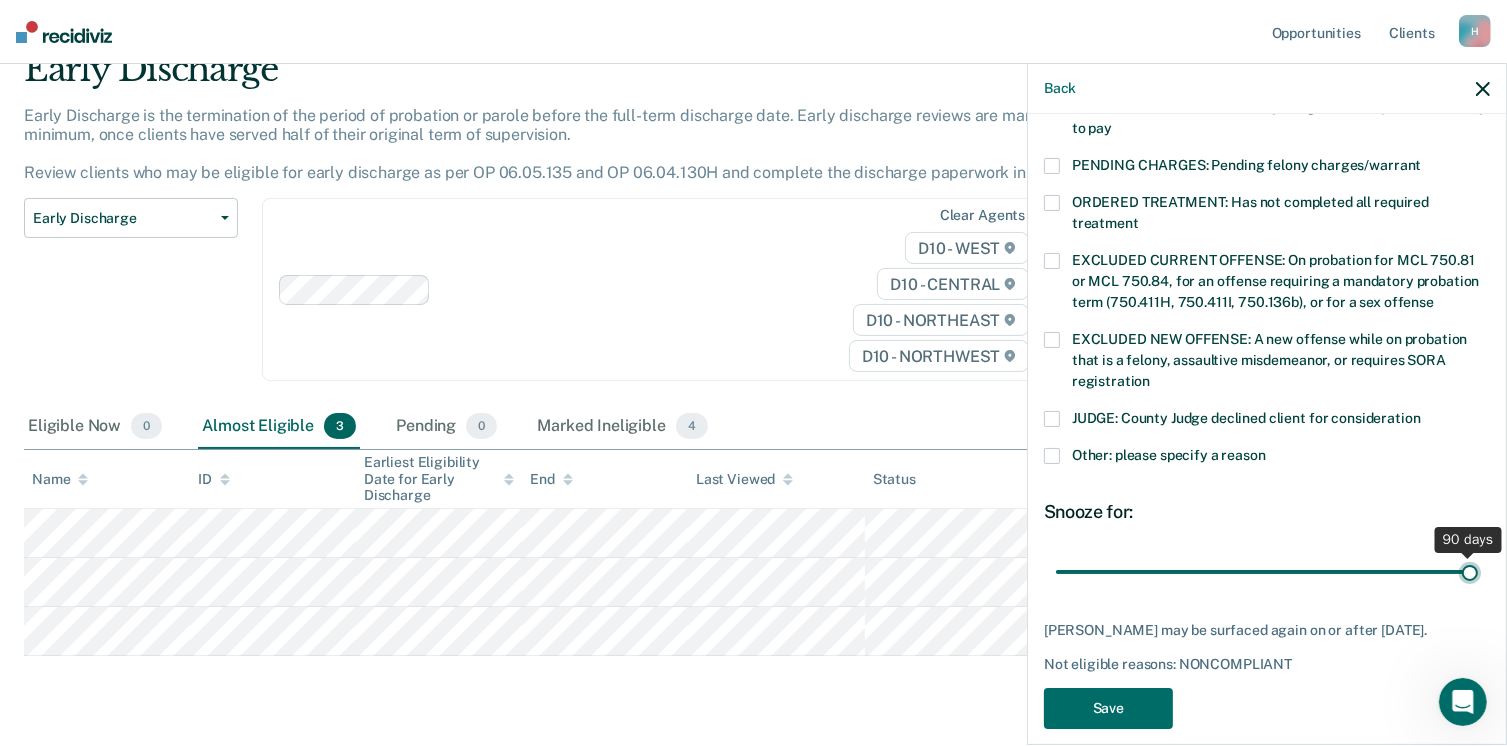 type on "90" 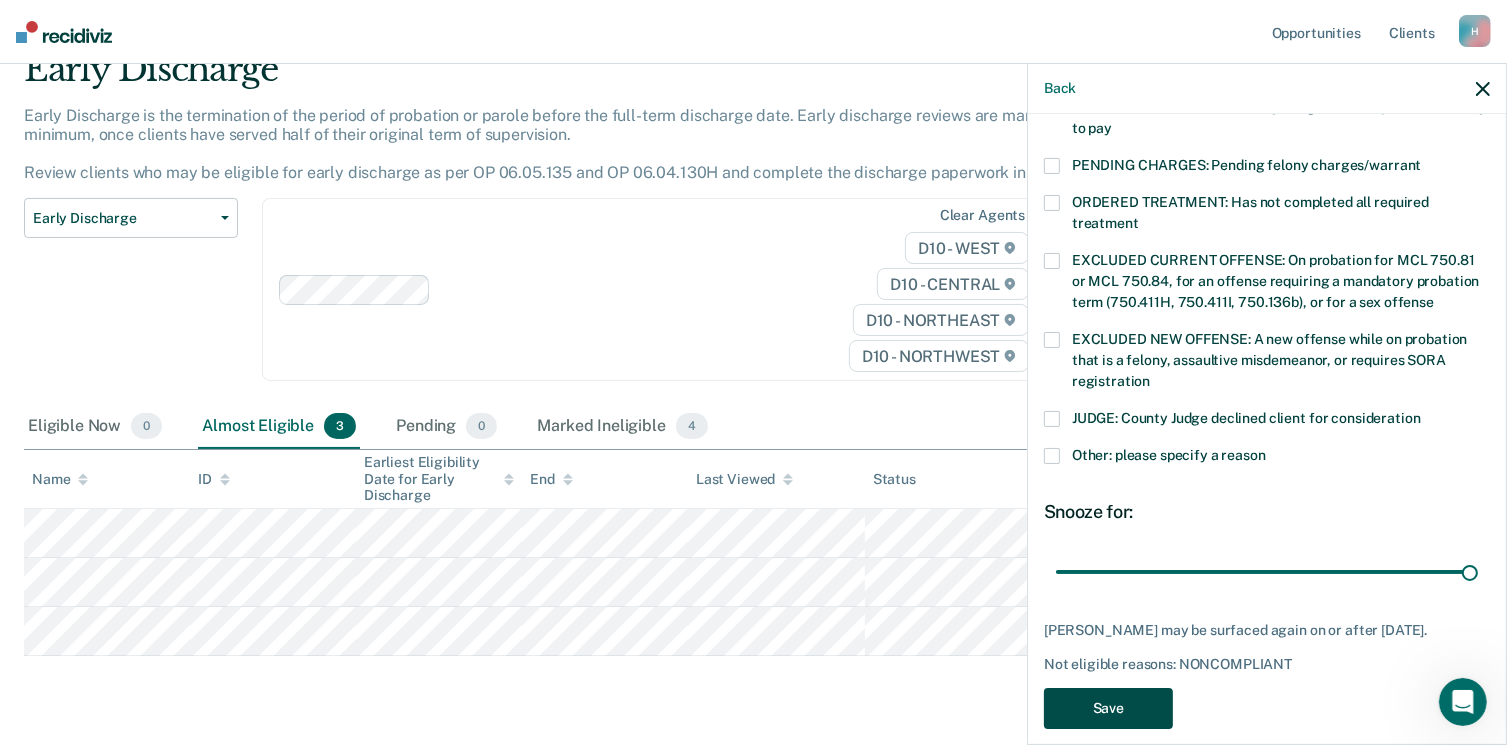 click on "Save" at bounding box center (1108, 708) 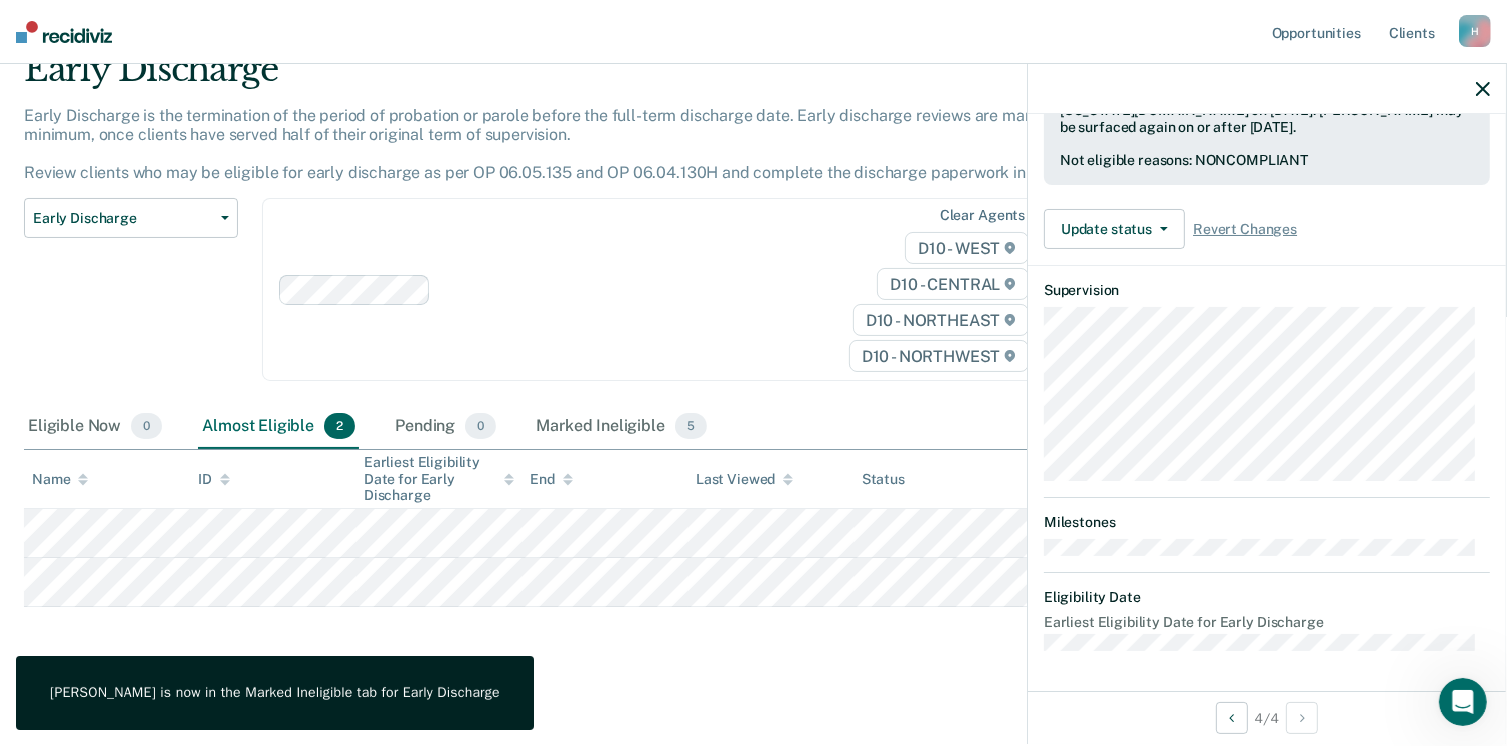 scroll, scrollTop: 519, scrollLeft: 0, axis: vertical 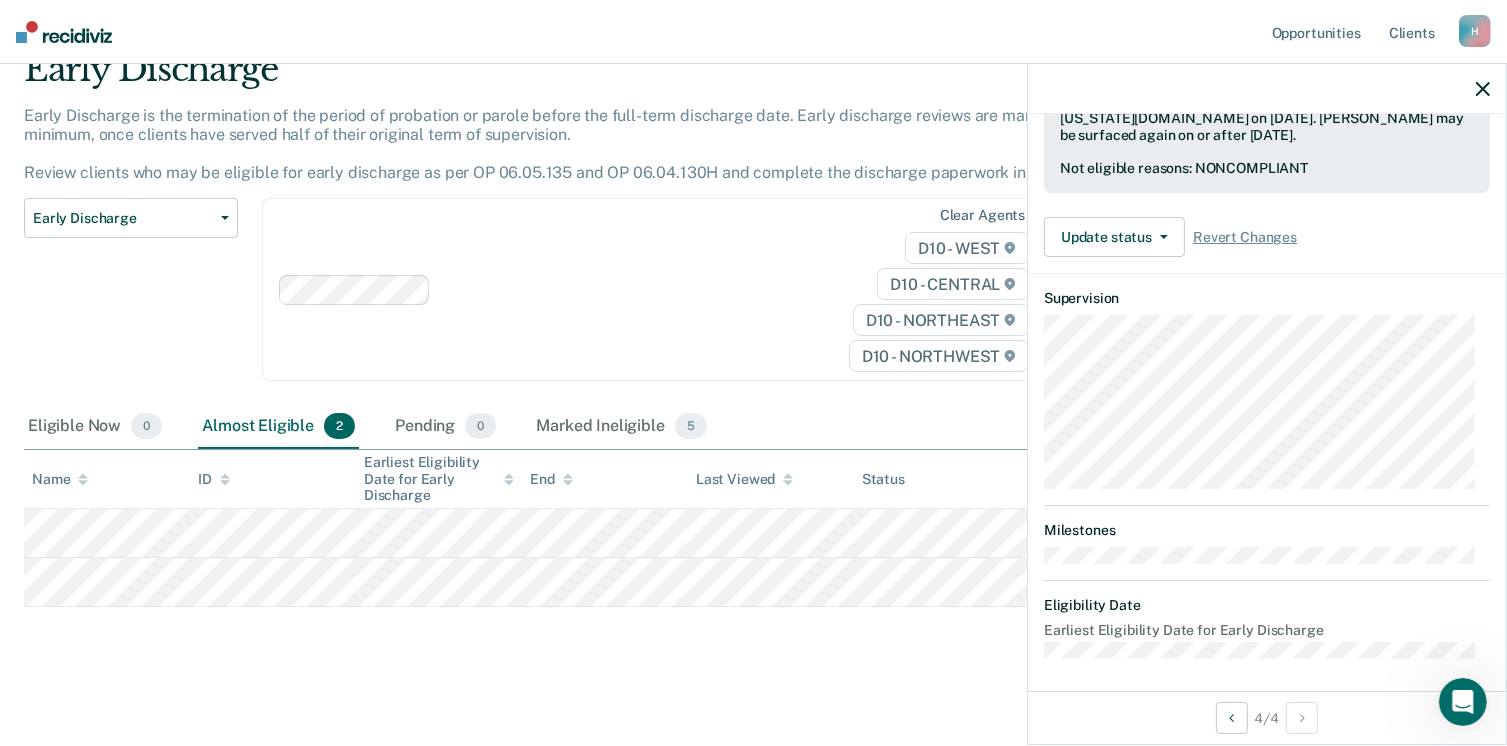 click at bounding box center (1267, 89) 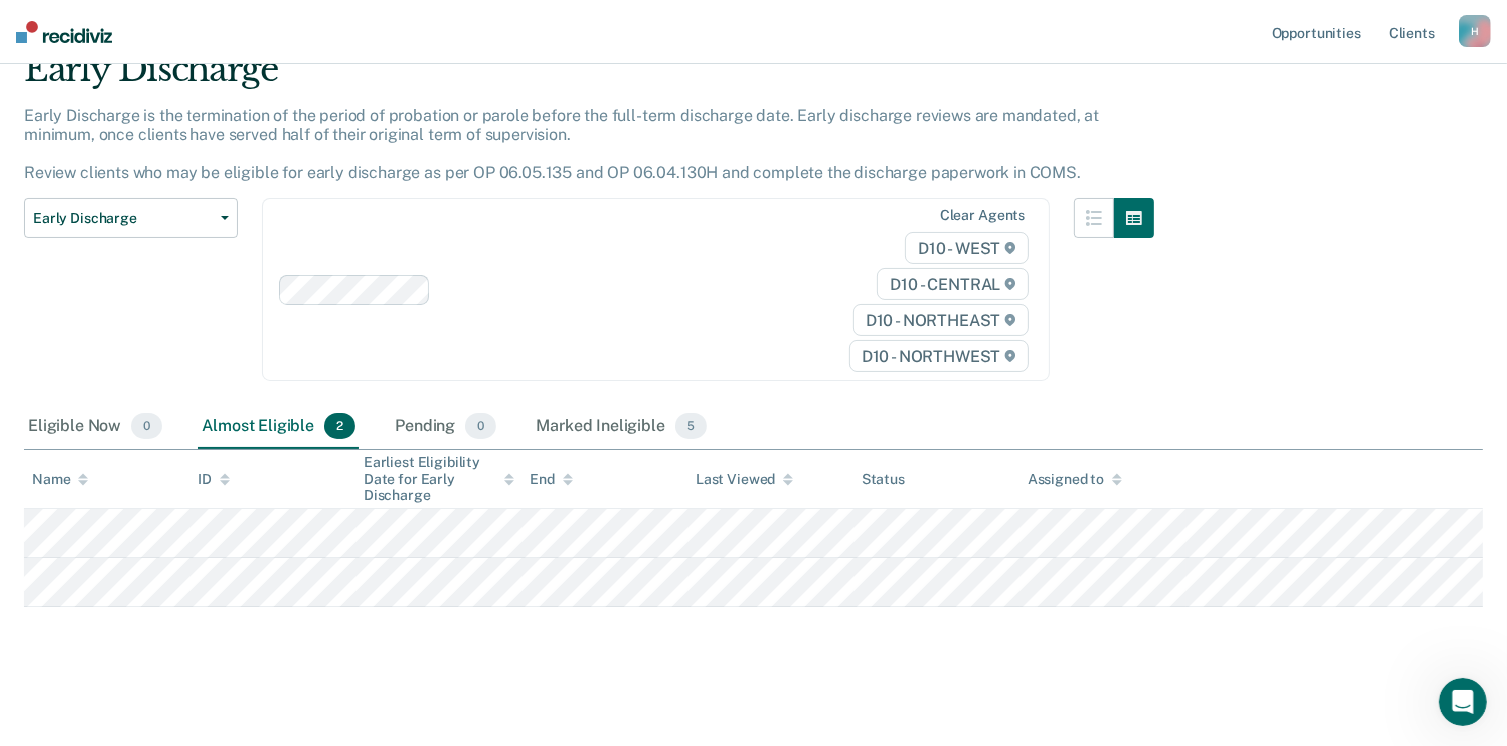 scroll, scrollTop: 0, scrollLeft: 0, axis: both 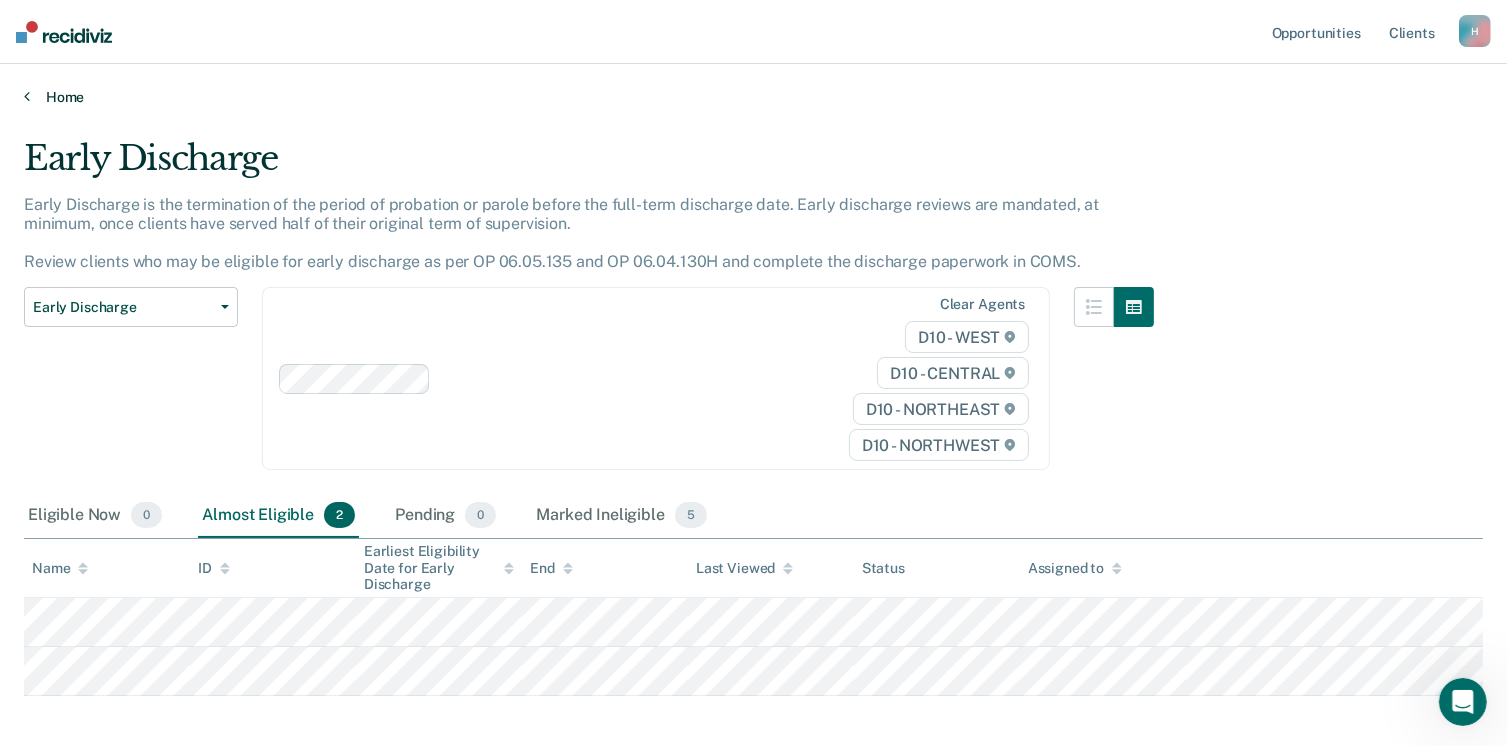 click at bounding box center (27, 96) 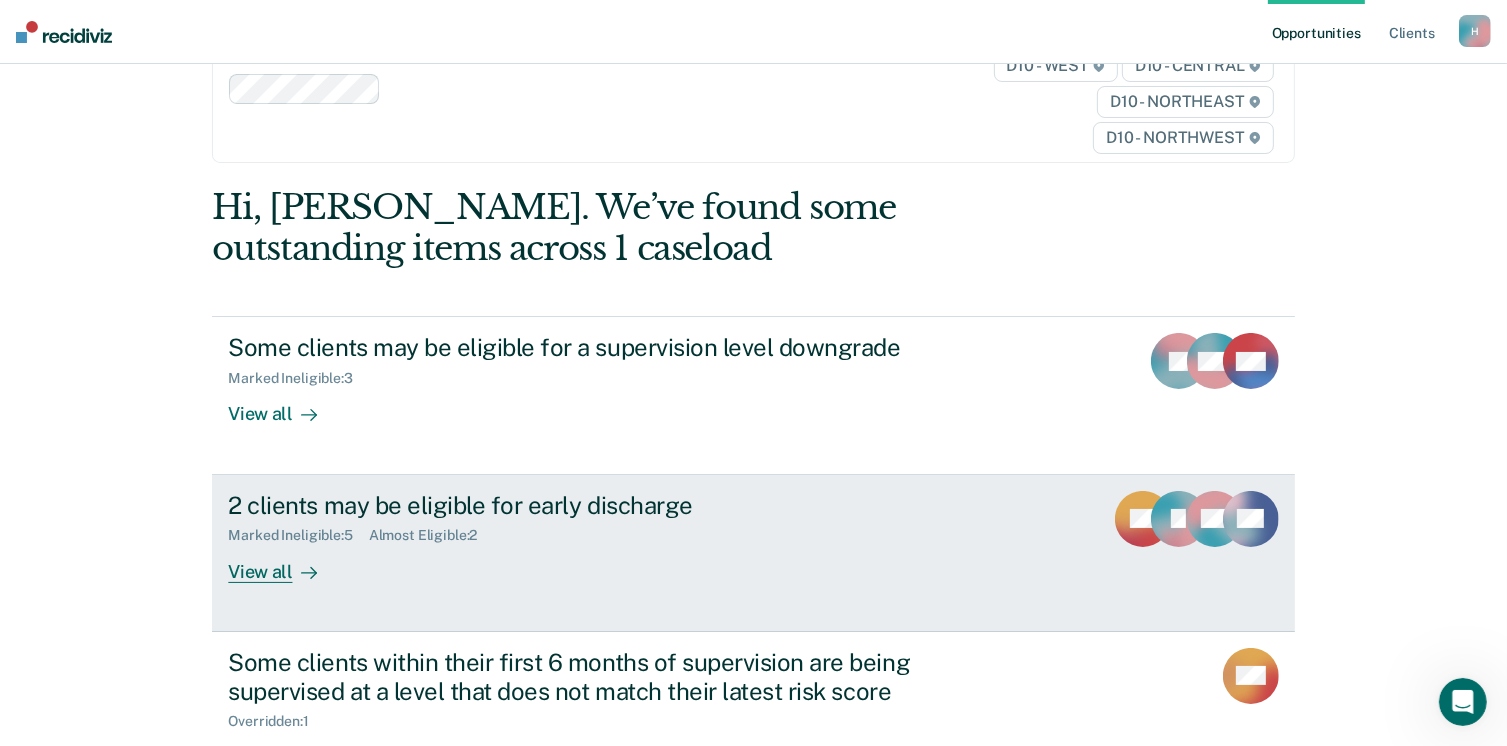 scroll, scrollTop: 200, scrollLeft: 0, axis: vertical 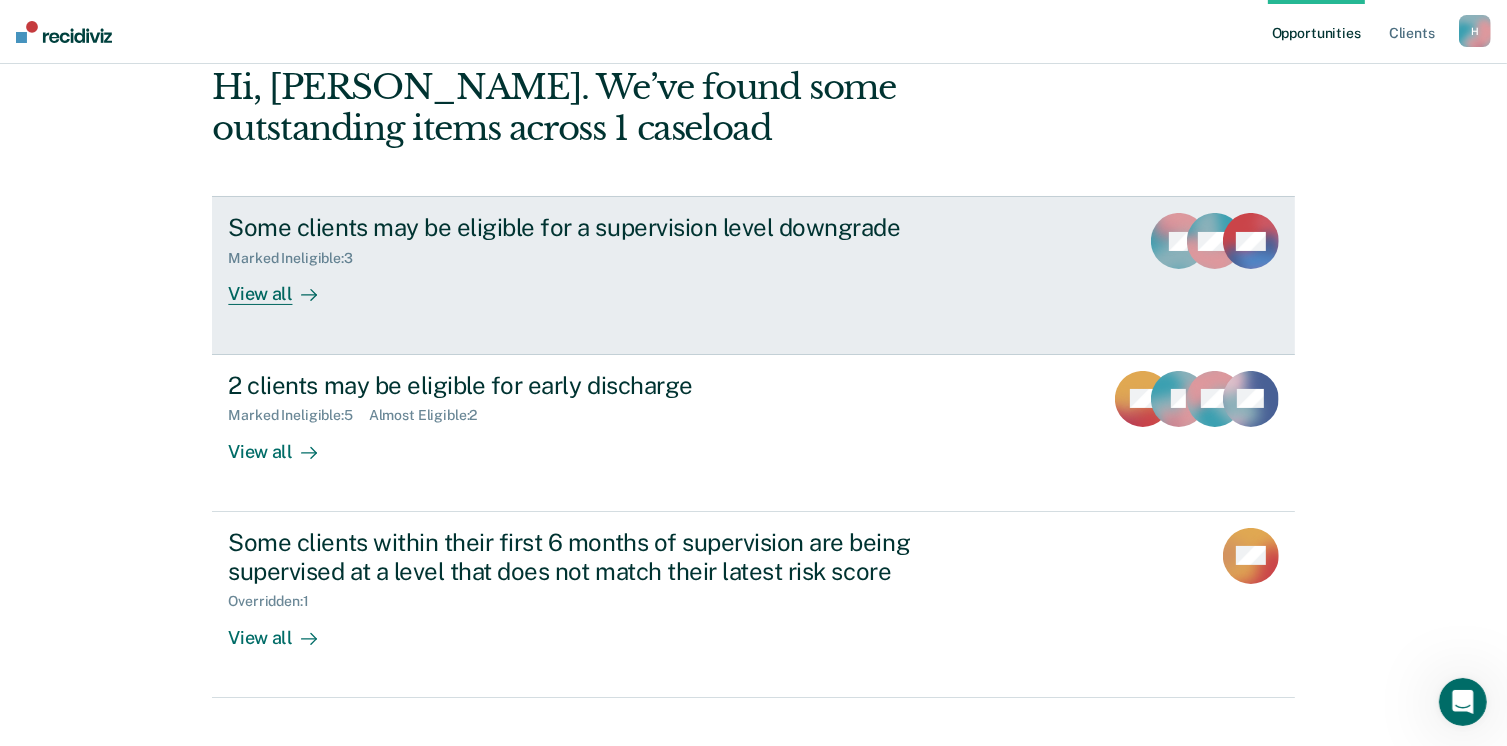 click on "View all" at bounding box center [284, 286] 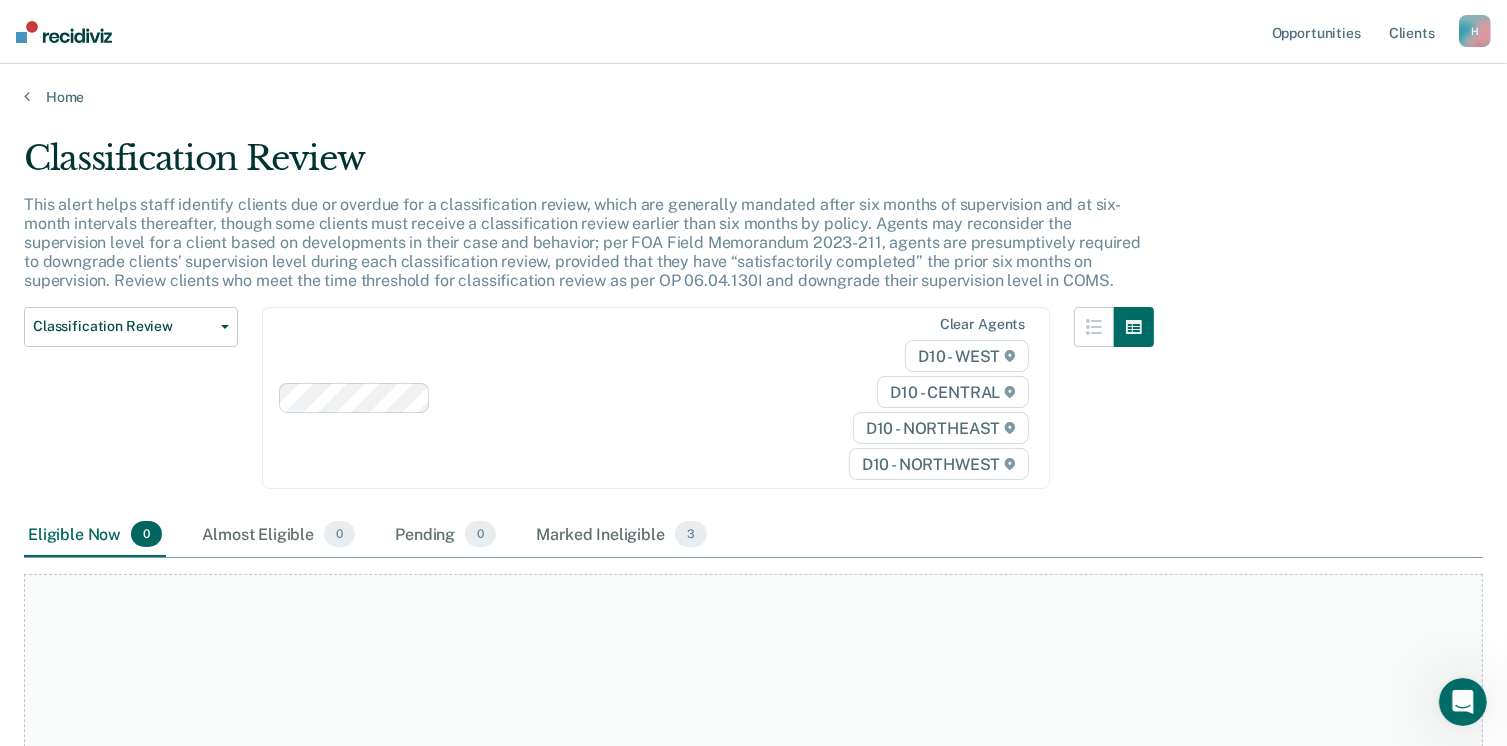scroll, scrollTop: 200, scrollLeft: 0, axis: vertical 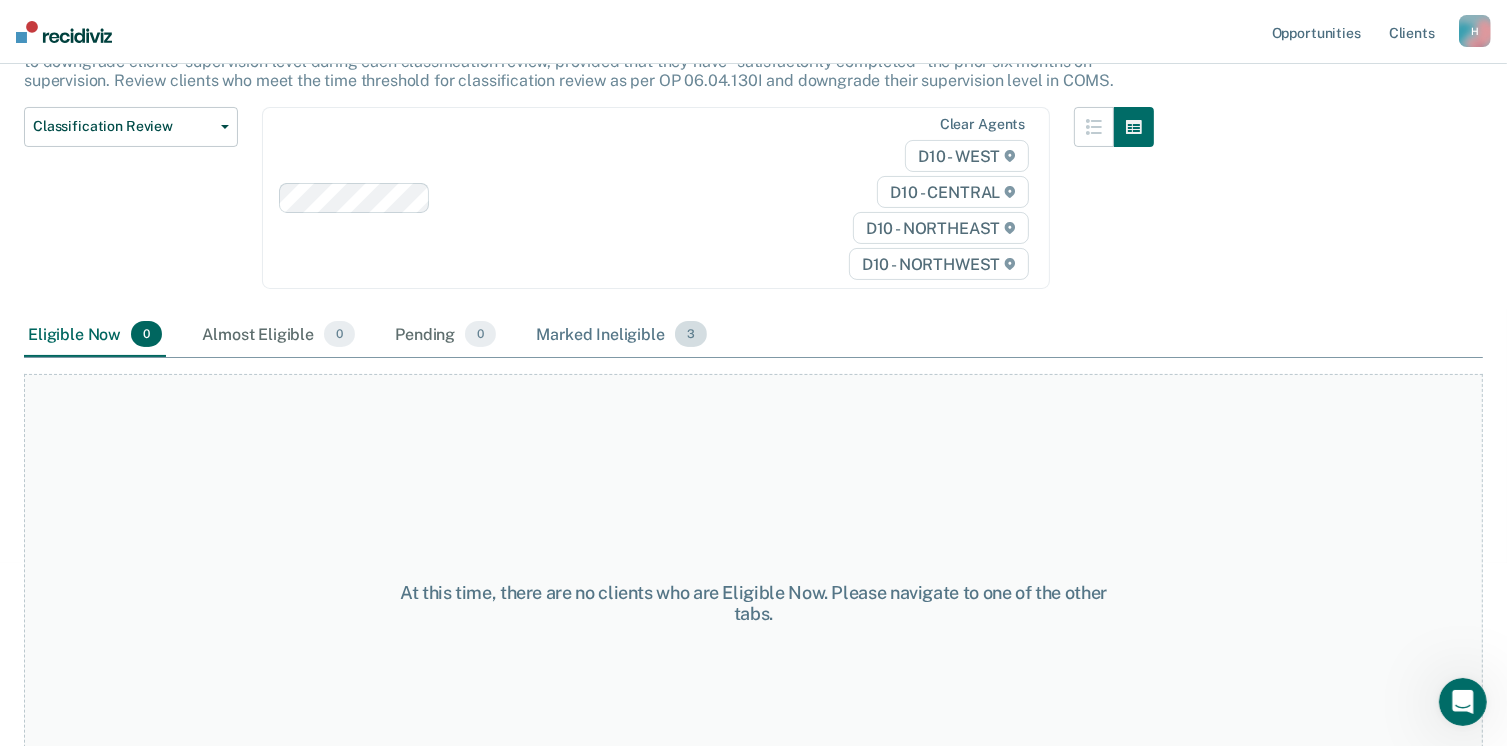 click on "Marked Ineligible 3" at bounding box center (621, 335) 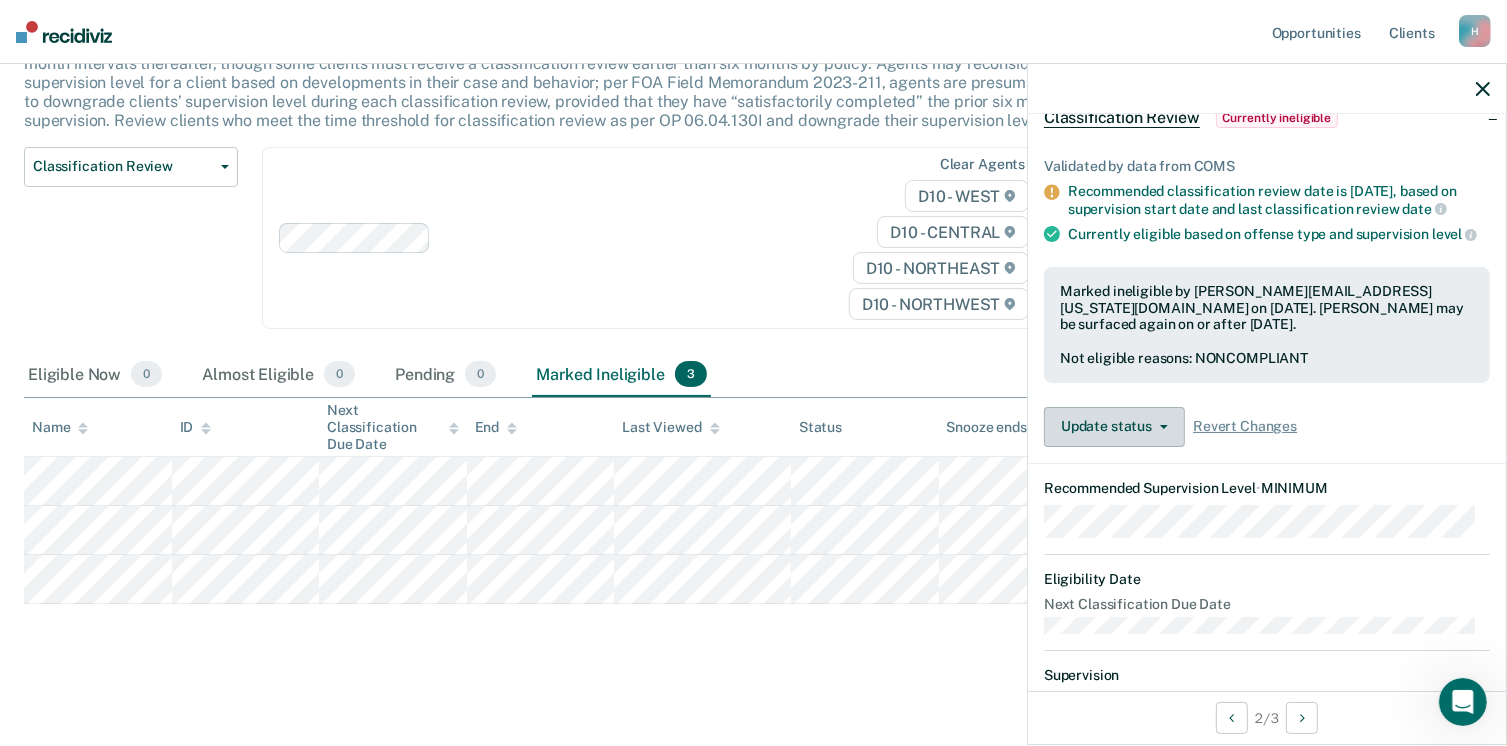 scroll, scrollTop: 106, scrollLeft: 0, axis: vertical 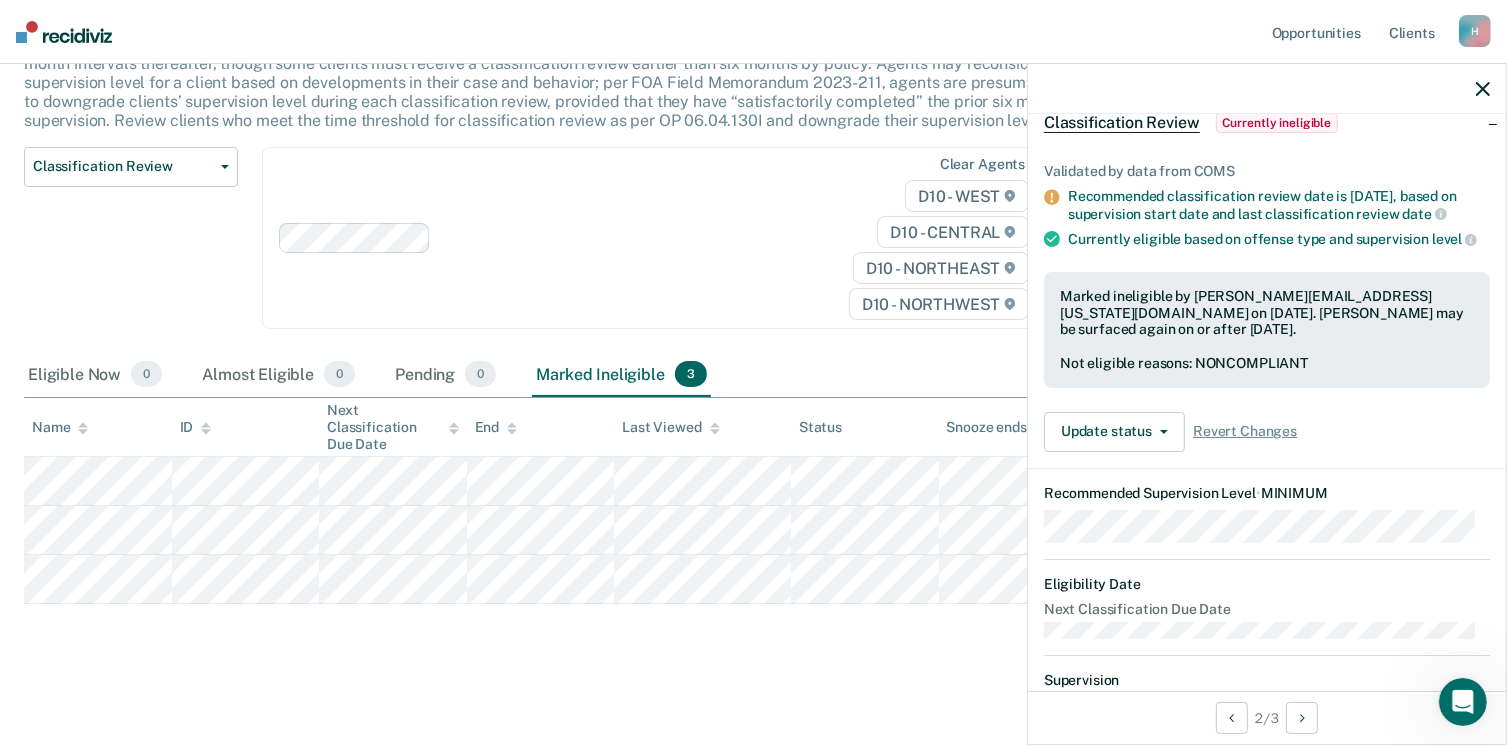 click 